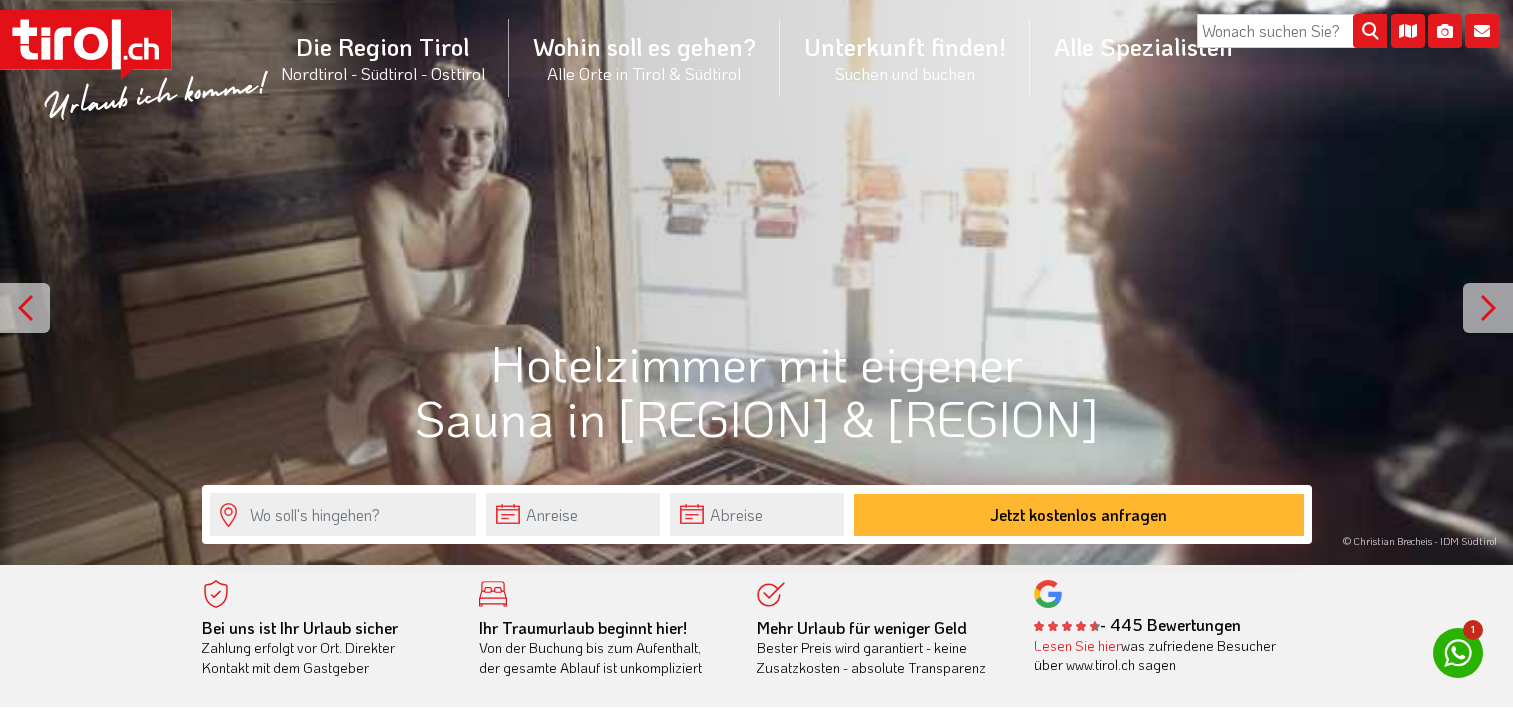 scroll, scrollTop: 0, scrollLeft: 0, axis: both 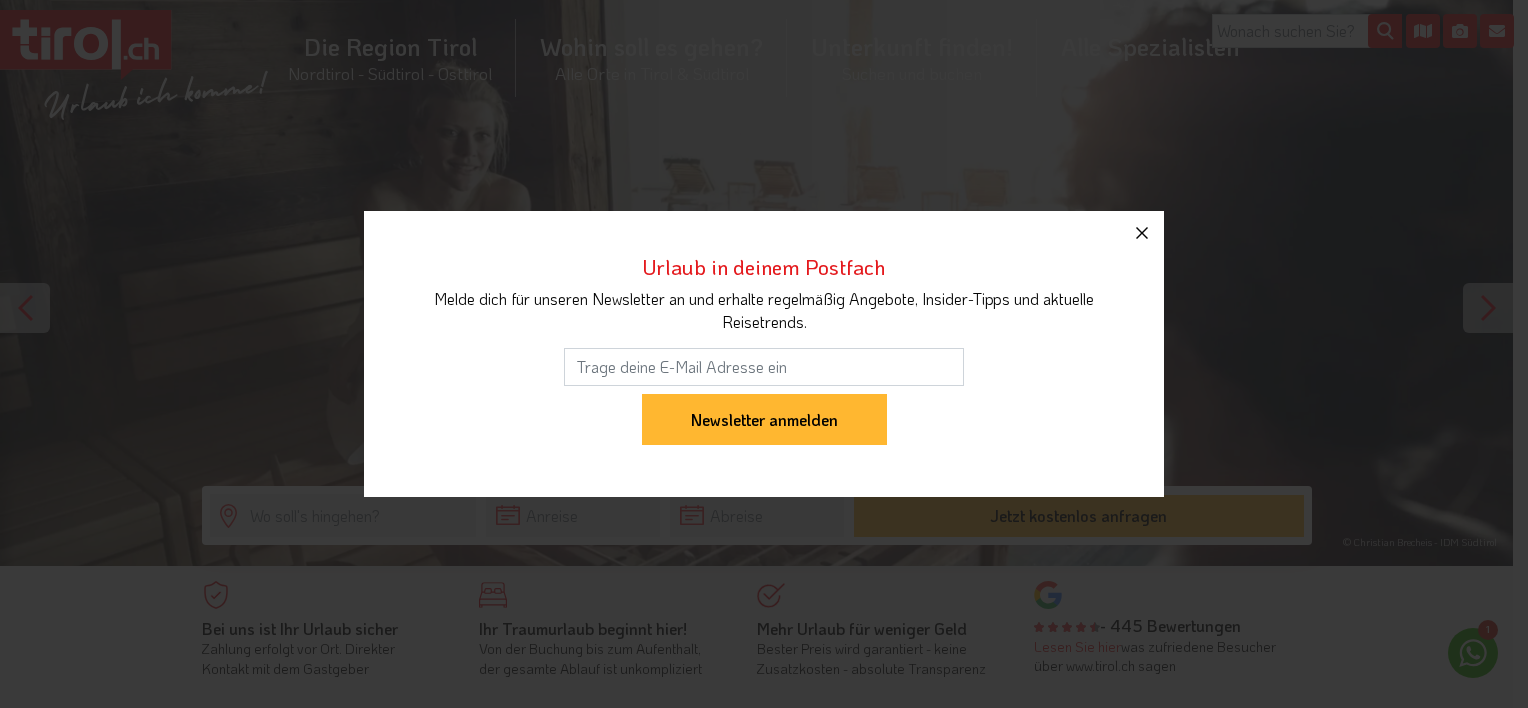 click 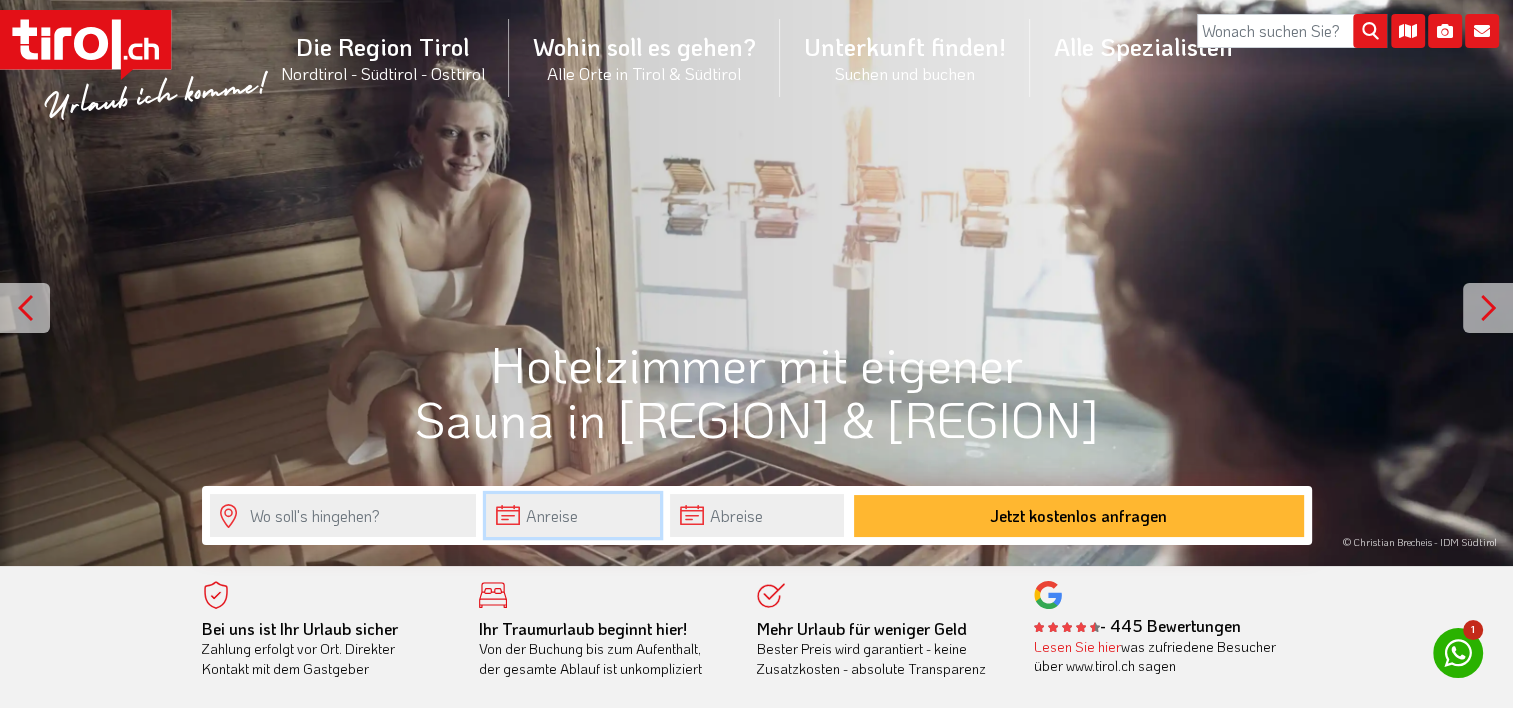 click at bounding box center [573, 515] 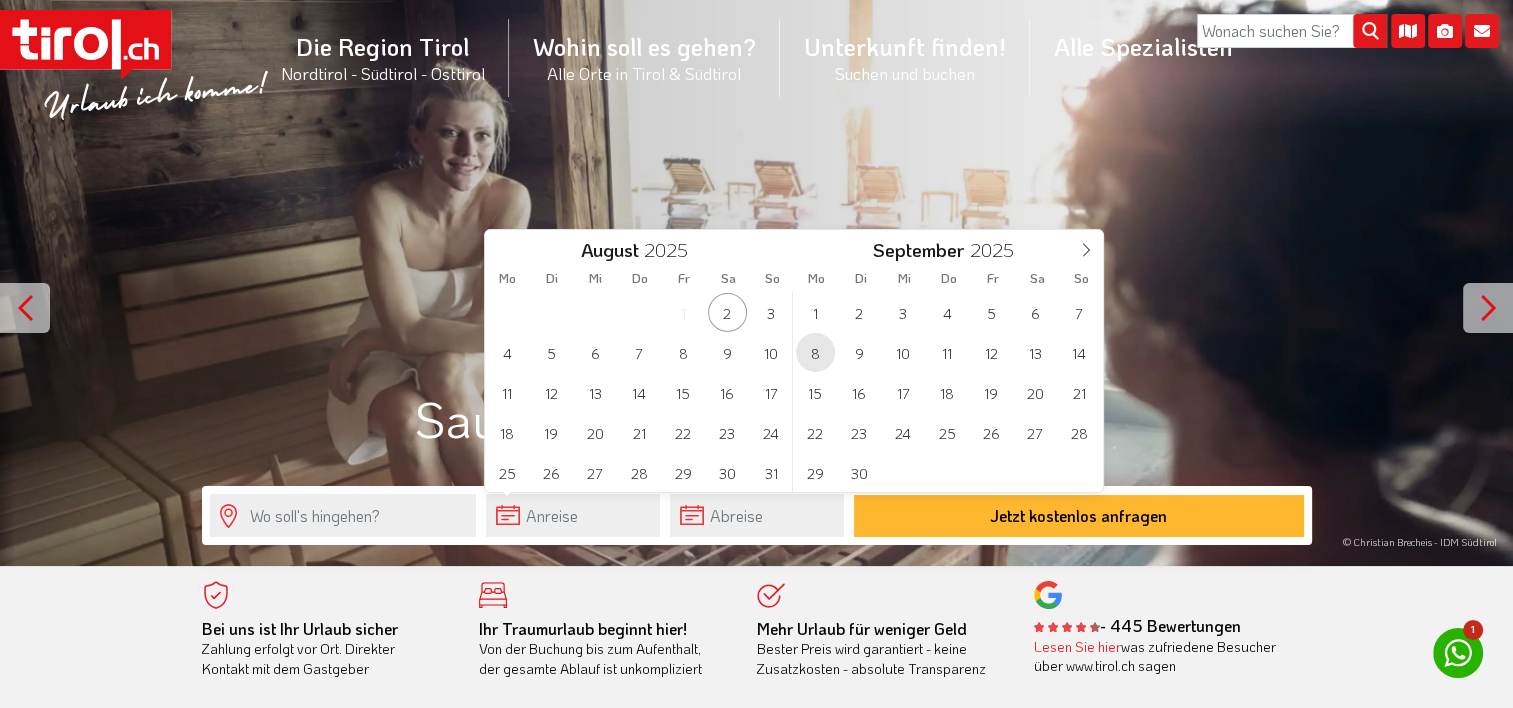 click on "8" at bounding box center (815, 352) 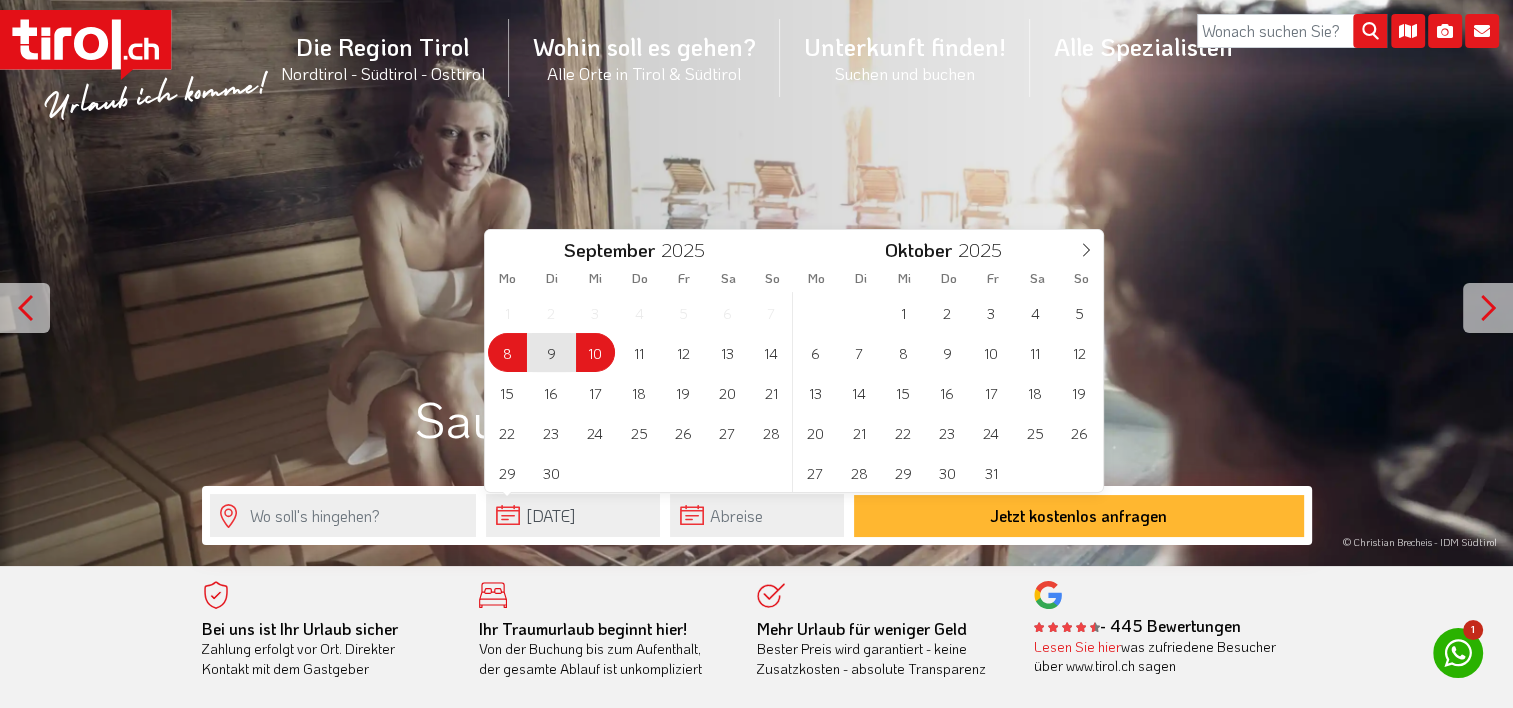 click on "10" at bounding box center (595, 352) 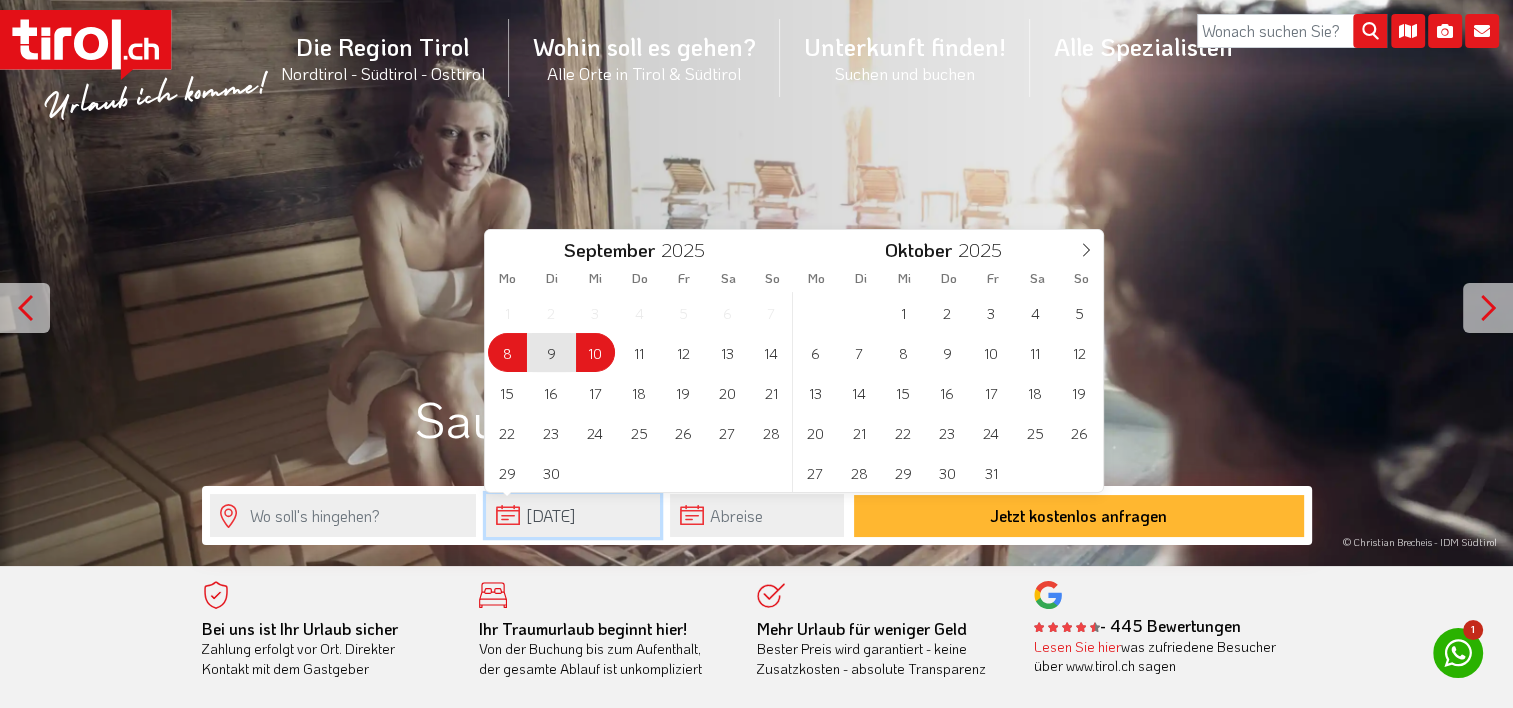 type on "[DATE]" 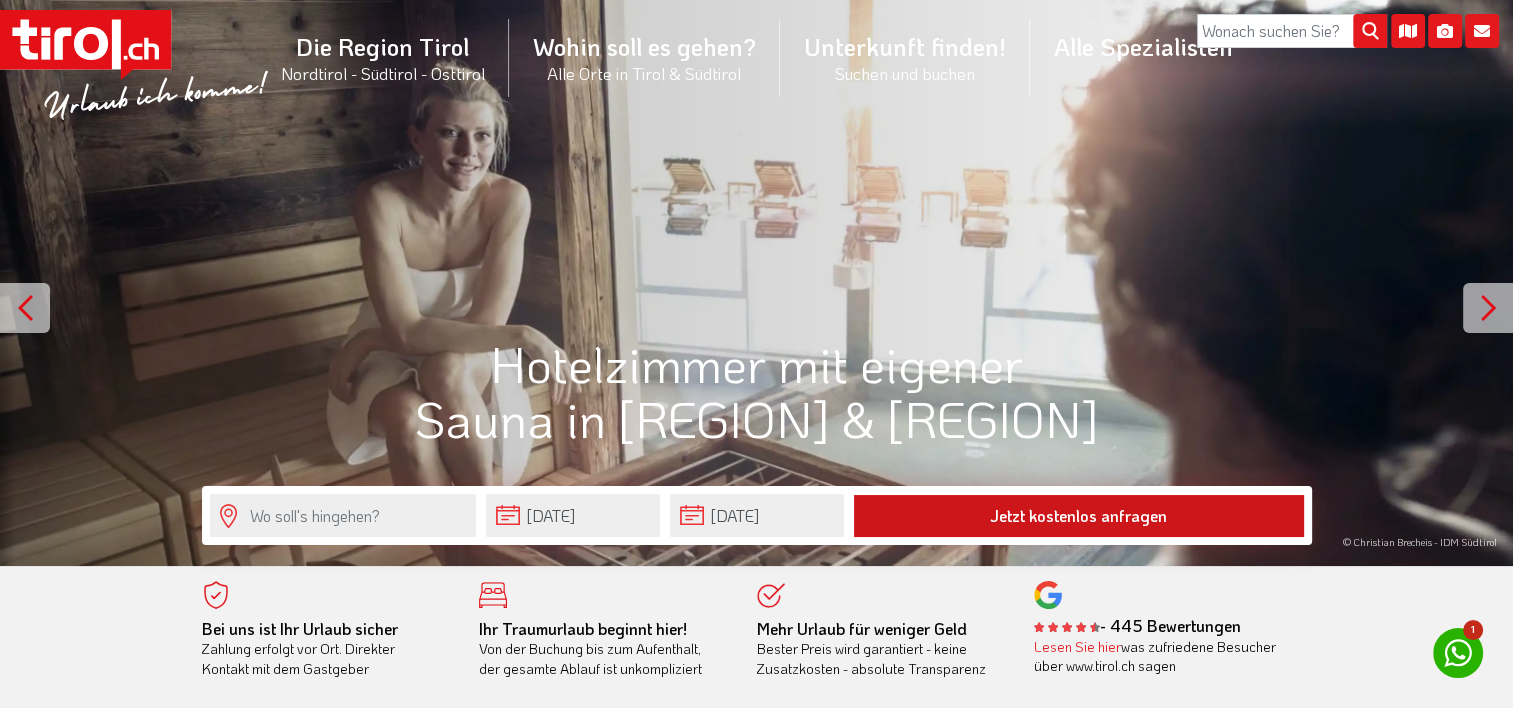 click on "Jetzt kostenlos anfragen" at bounding box center [1079, 516] 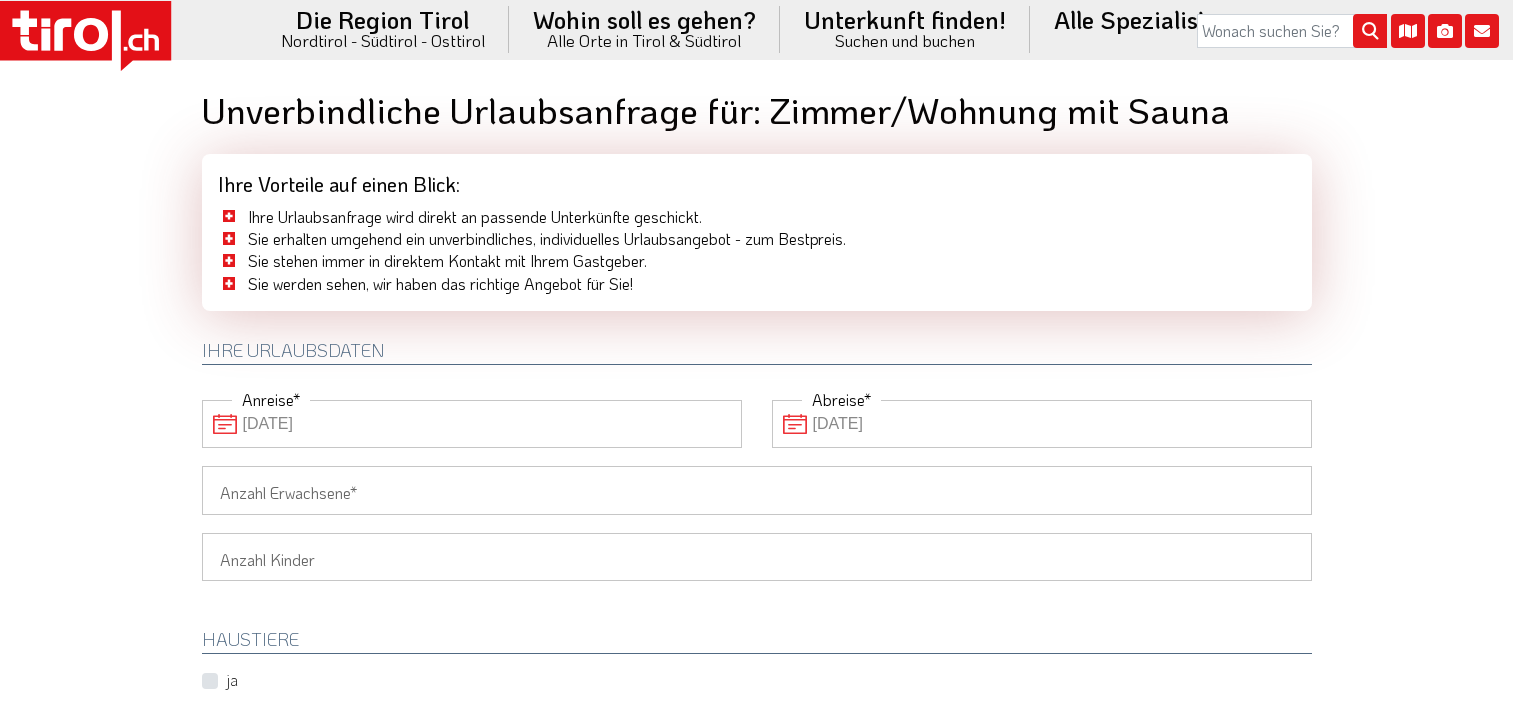 scroll, scrollTop: 0, scrollLeft: 0, axis: both 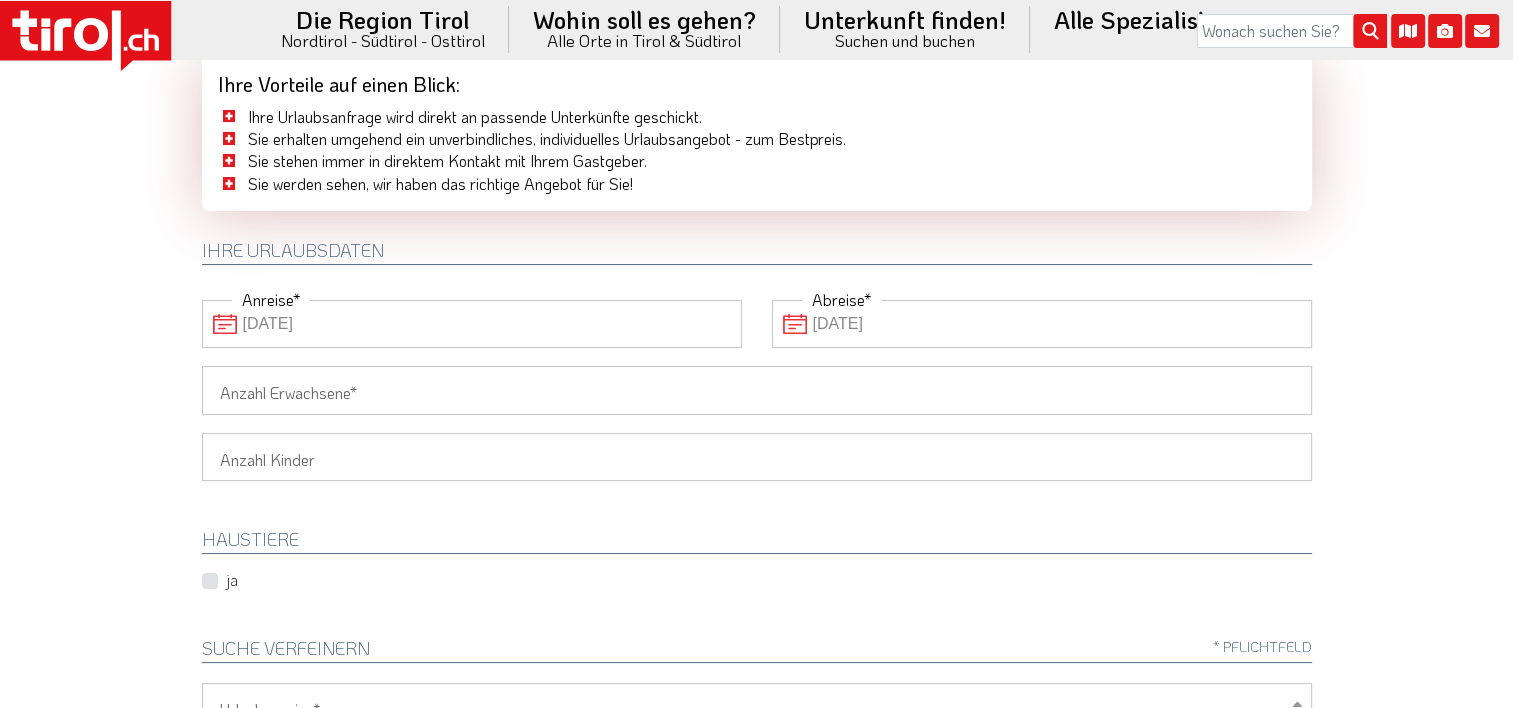 click on "Anzahl Erwachsene" at bounding box center (757, 390) 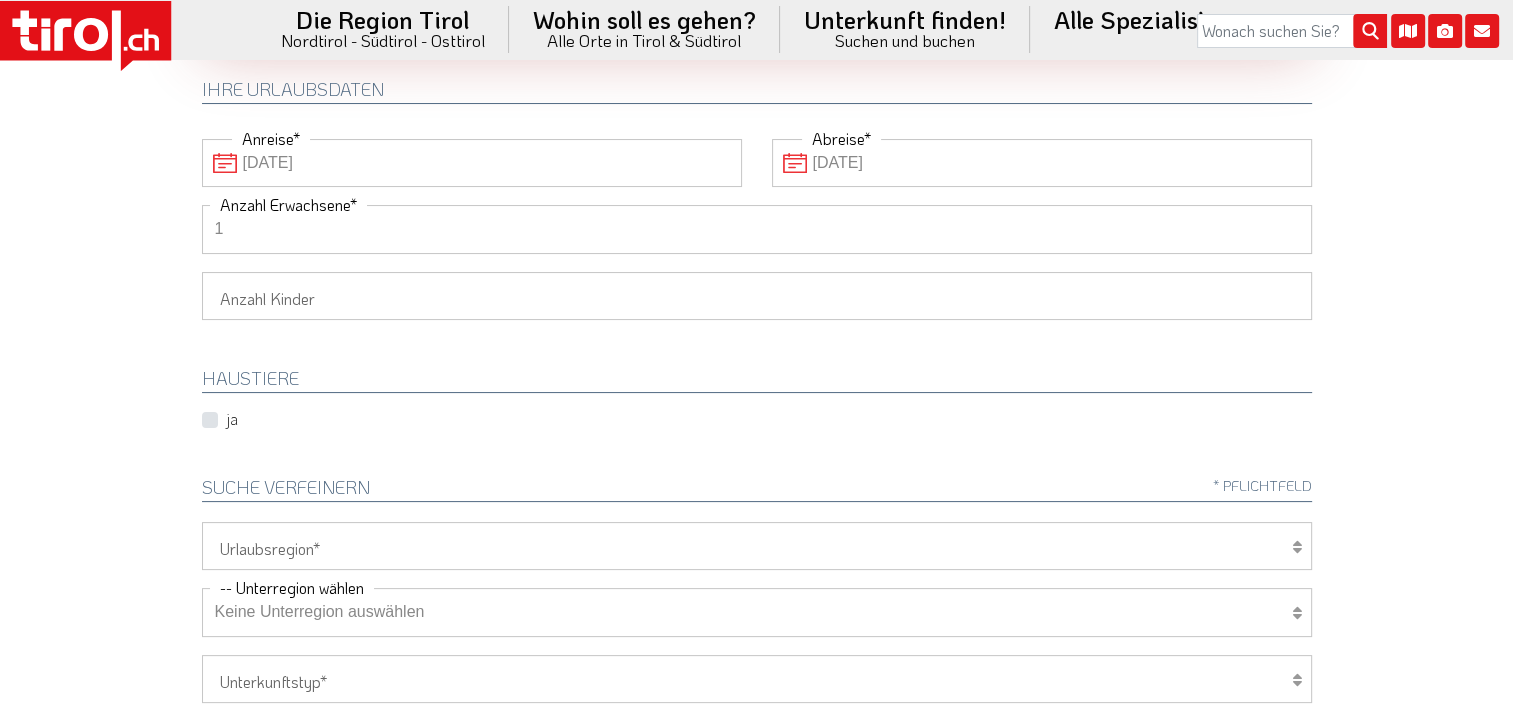 scroll, scrollTop: 300, scrollLeft: 0, axis: vertical 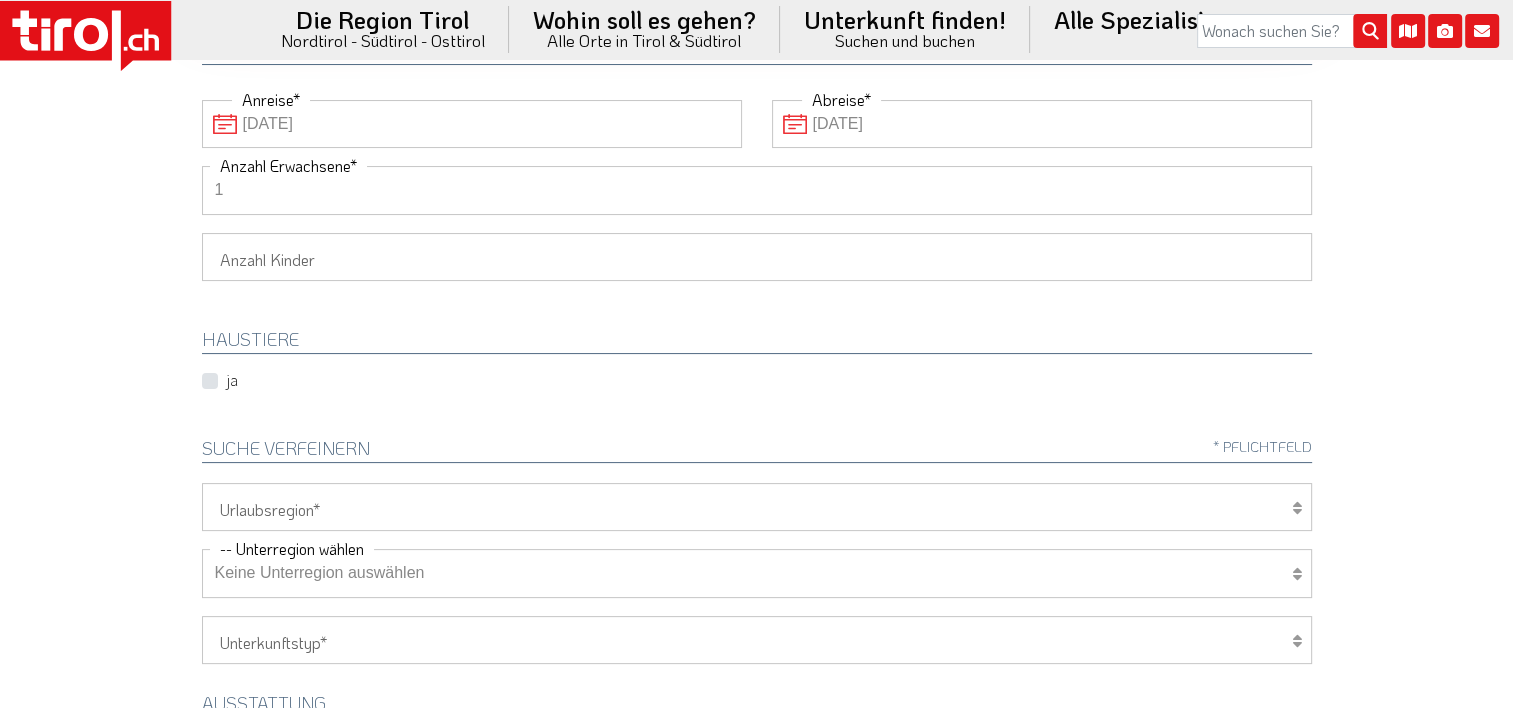 type on "1" 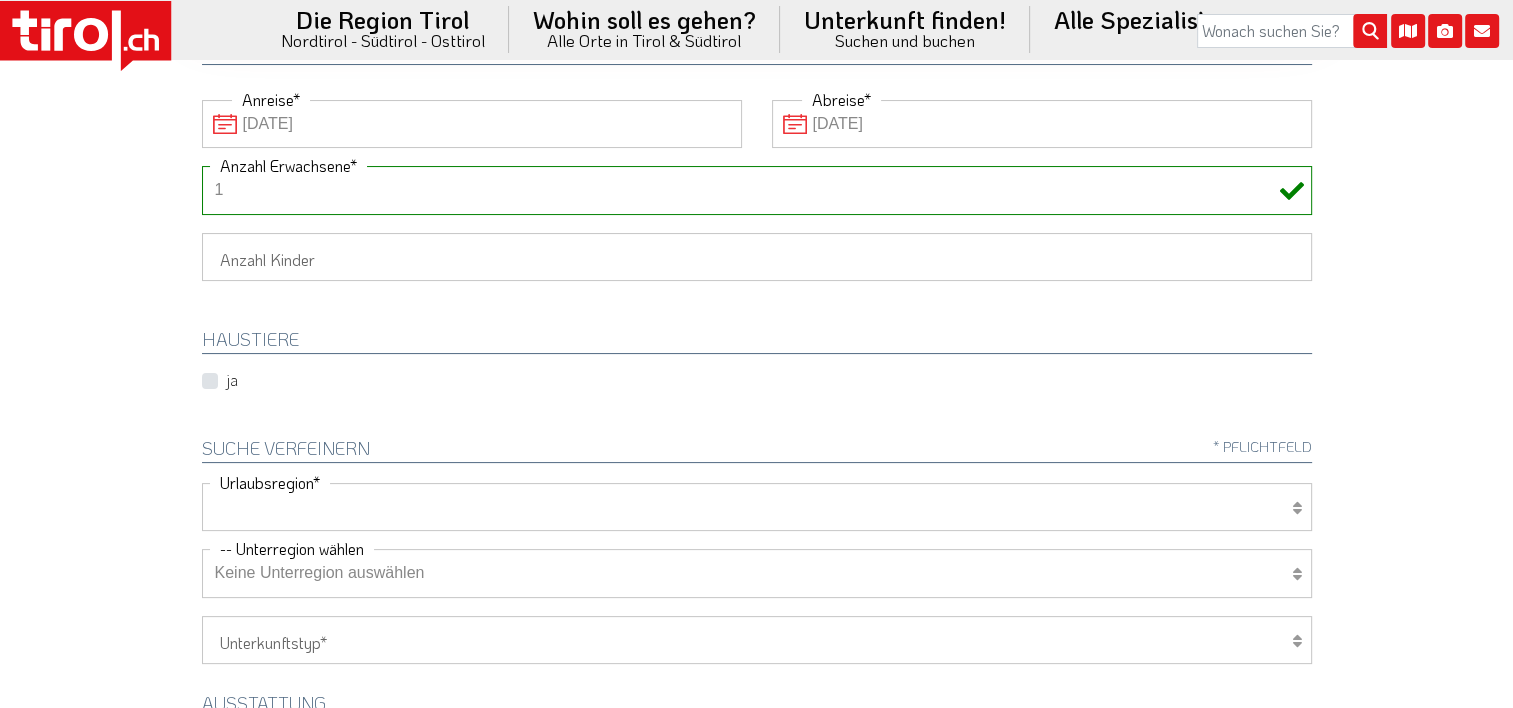 click on "Tirol/Nordtirol
Osttirol
Südtirol
Tirols Nachbarn" at bounding box center [757, 507] 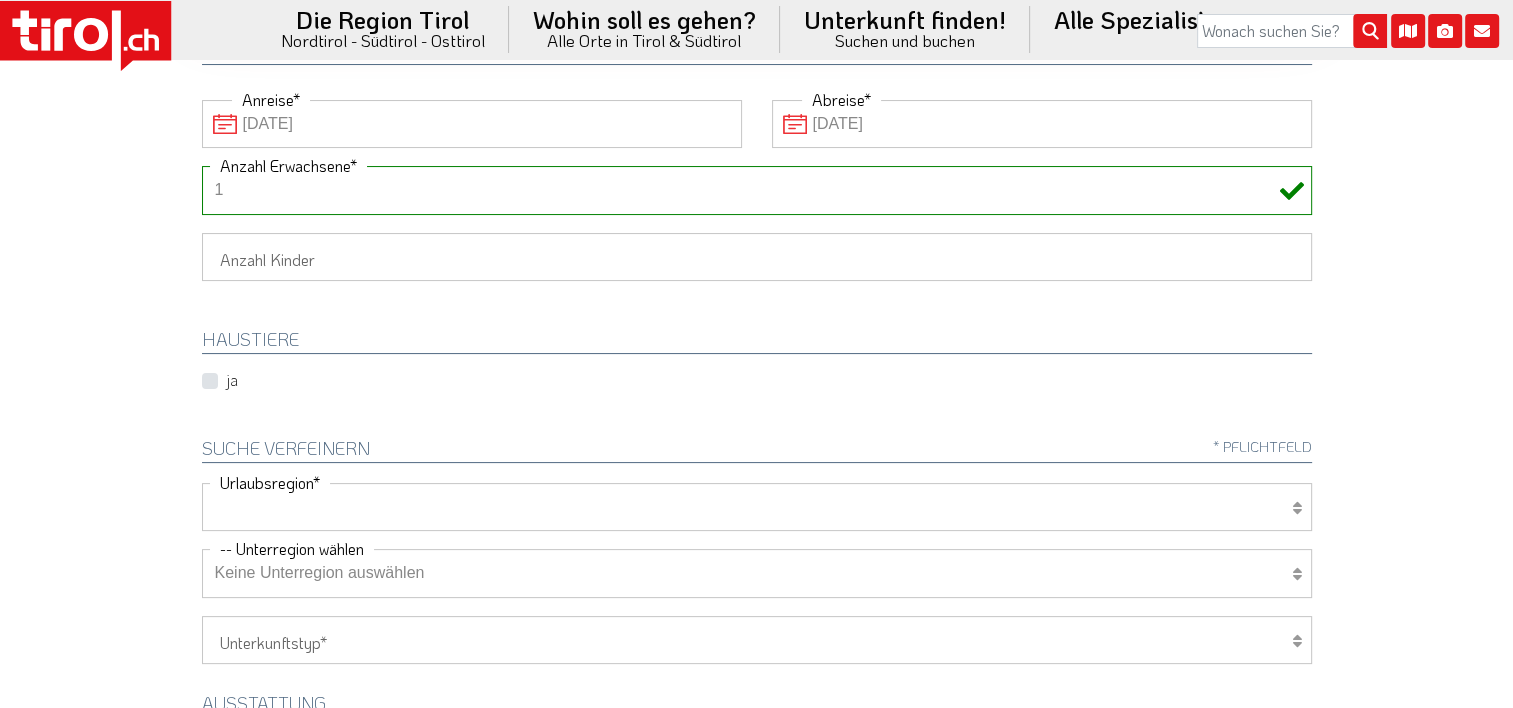 select on "7272" 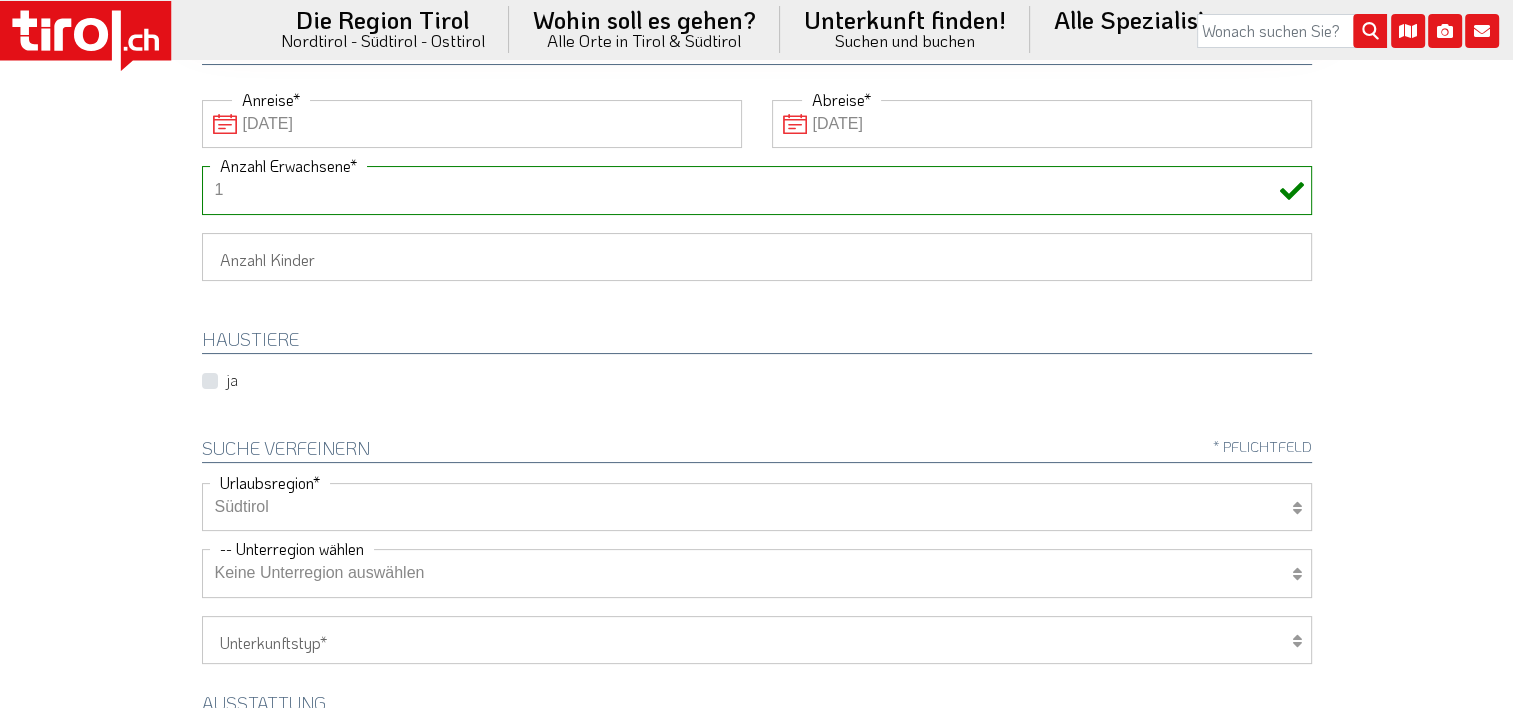 click on "Tirol/Nordtirol
Osttirol
Südtirol
Tirols Nachbarn" at bounding box center [757, 507] 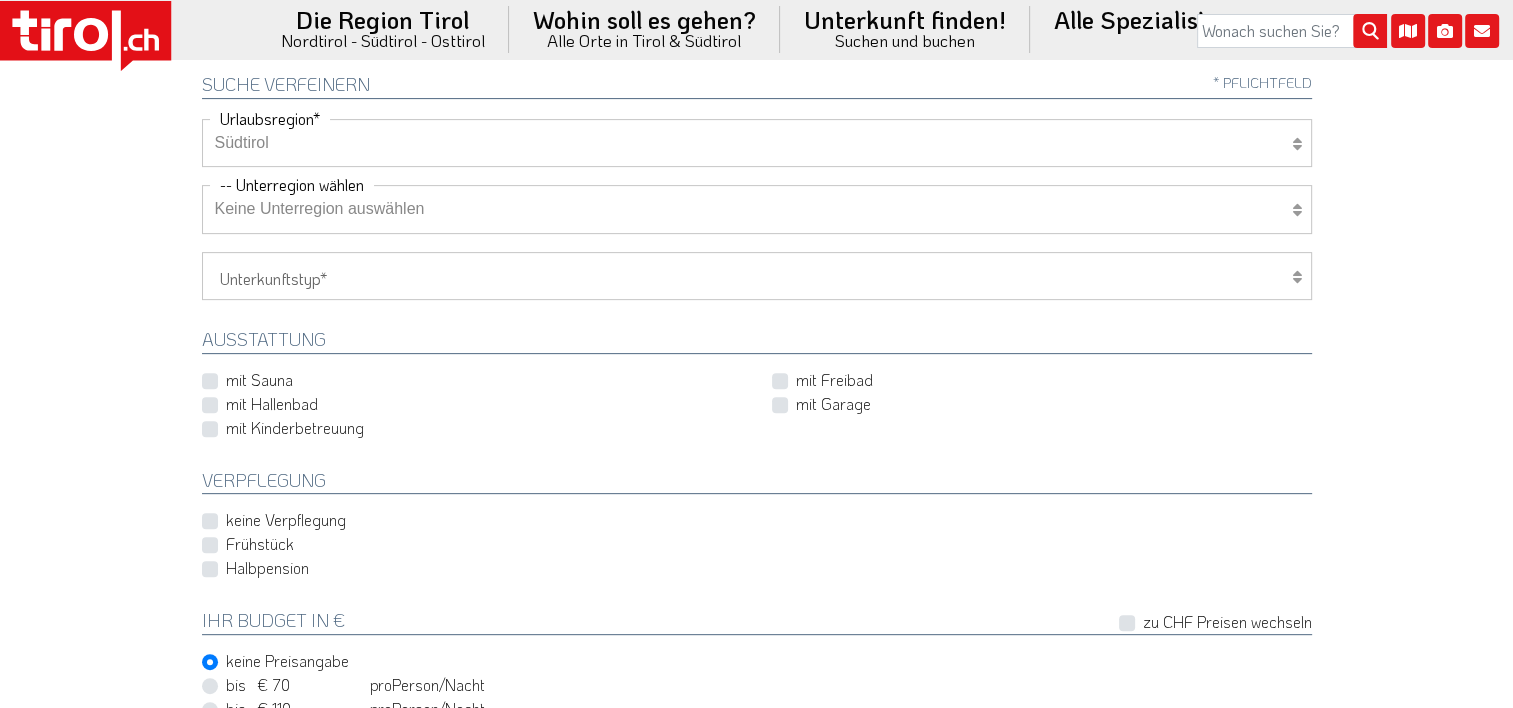 scroll, scrollTop: 700, scrollLeft: 0, axis: vertical 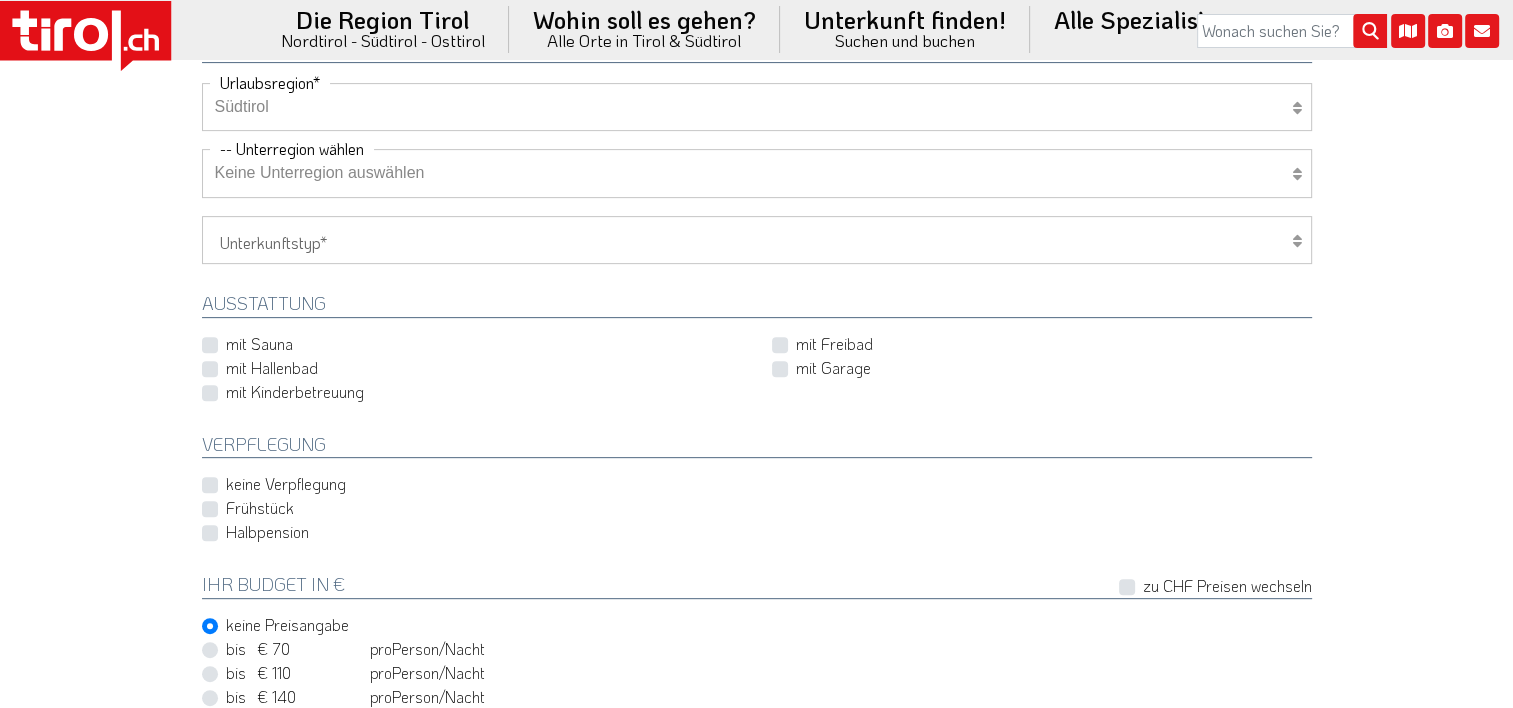 click on "mit Sauna" at bounding box center (259, 344) 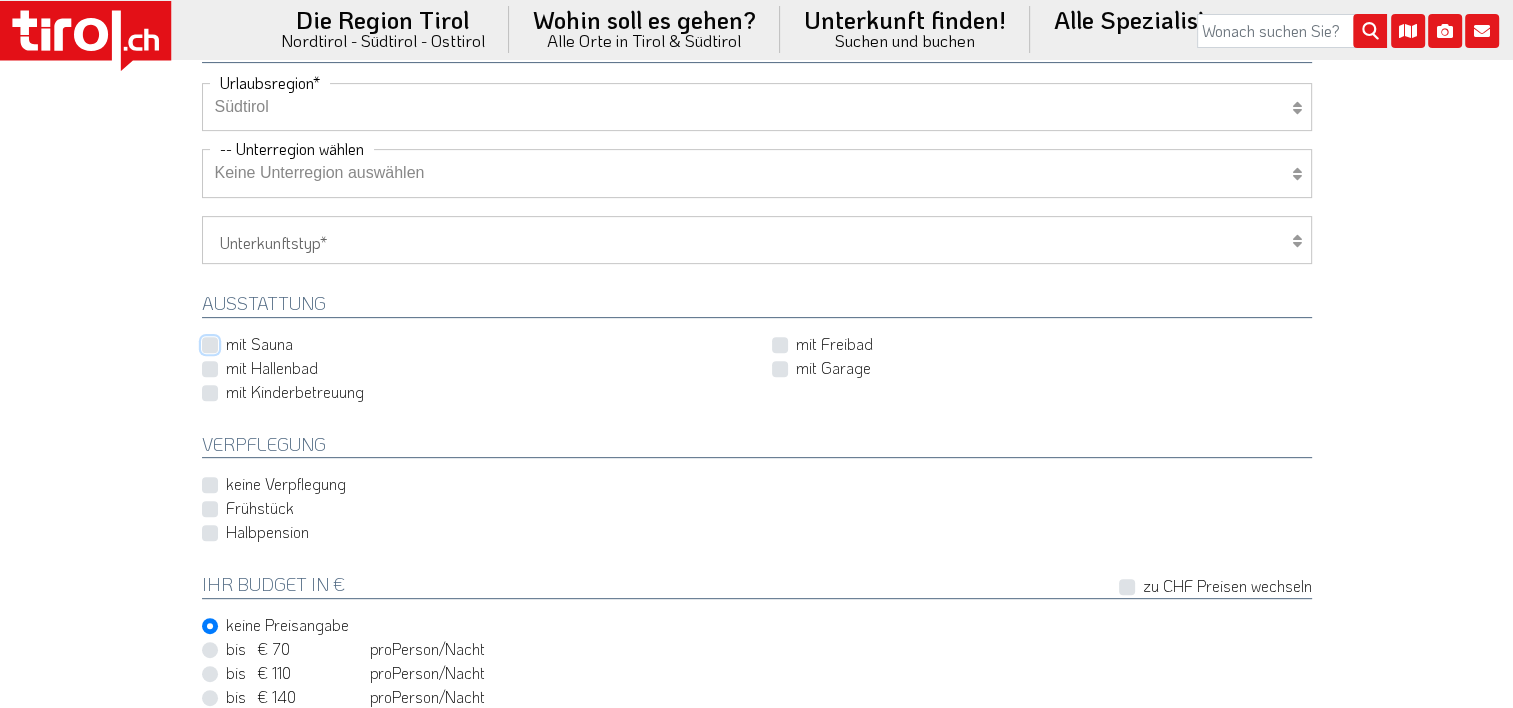 click on "mit Sauna" at bounding box center [476, 343] 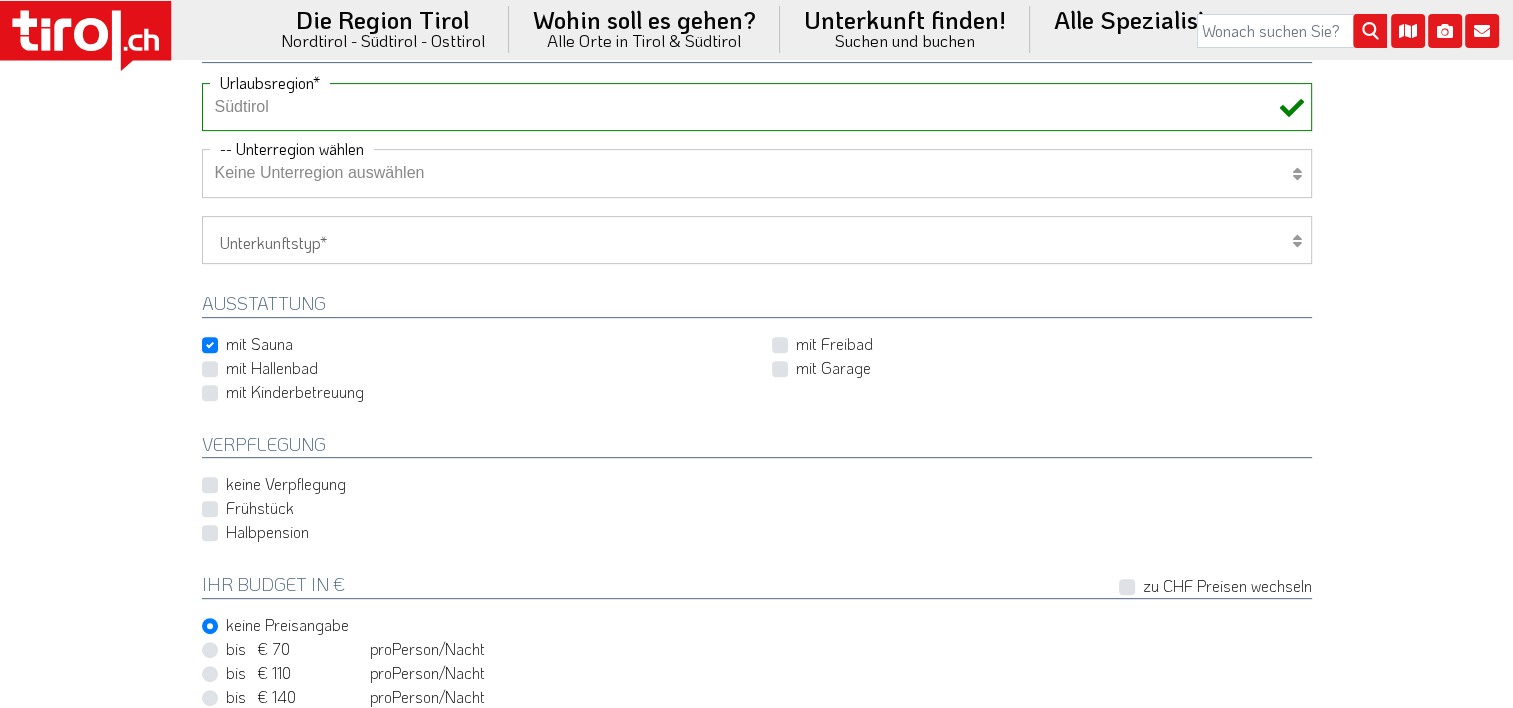 click on "mit Hallenbad" at bounding box center (272, 368) 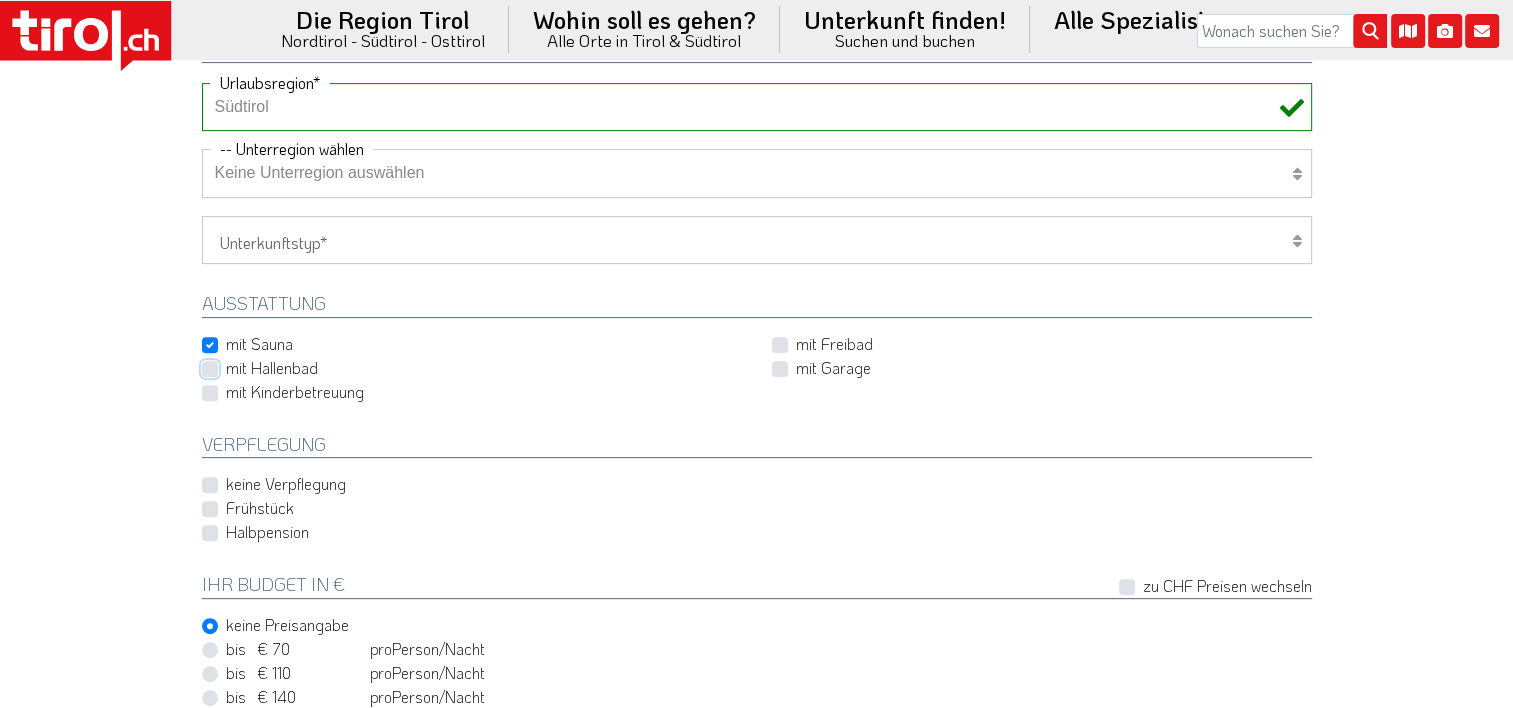click on "mit Hallenbad" at bounding box center (476, 367) 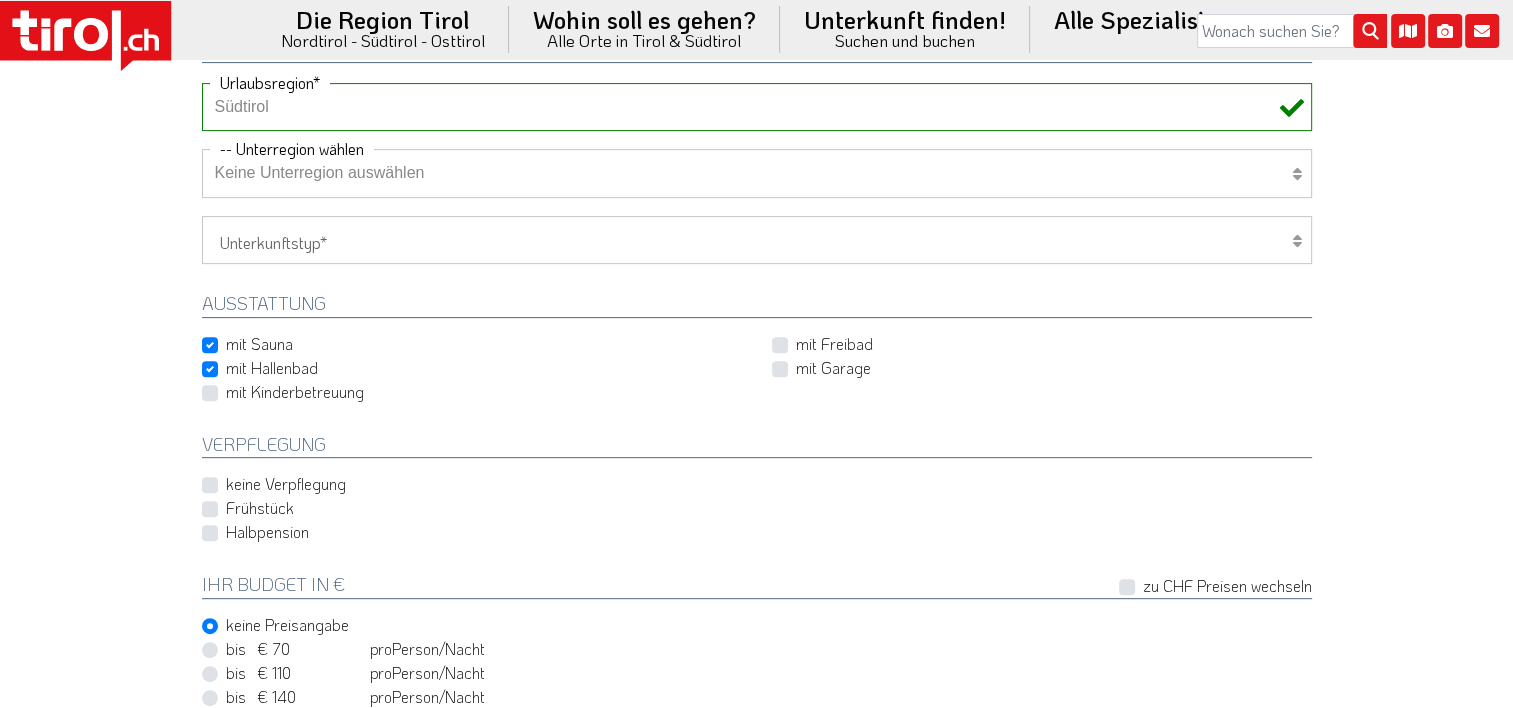 click on "mit Freibad" at bounding box center (834, 344) 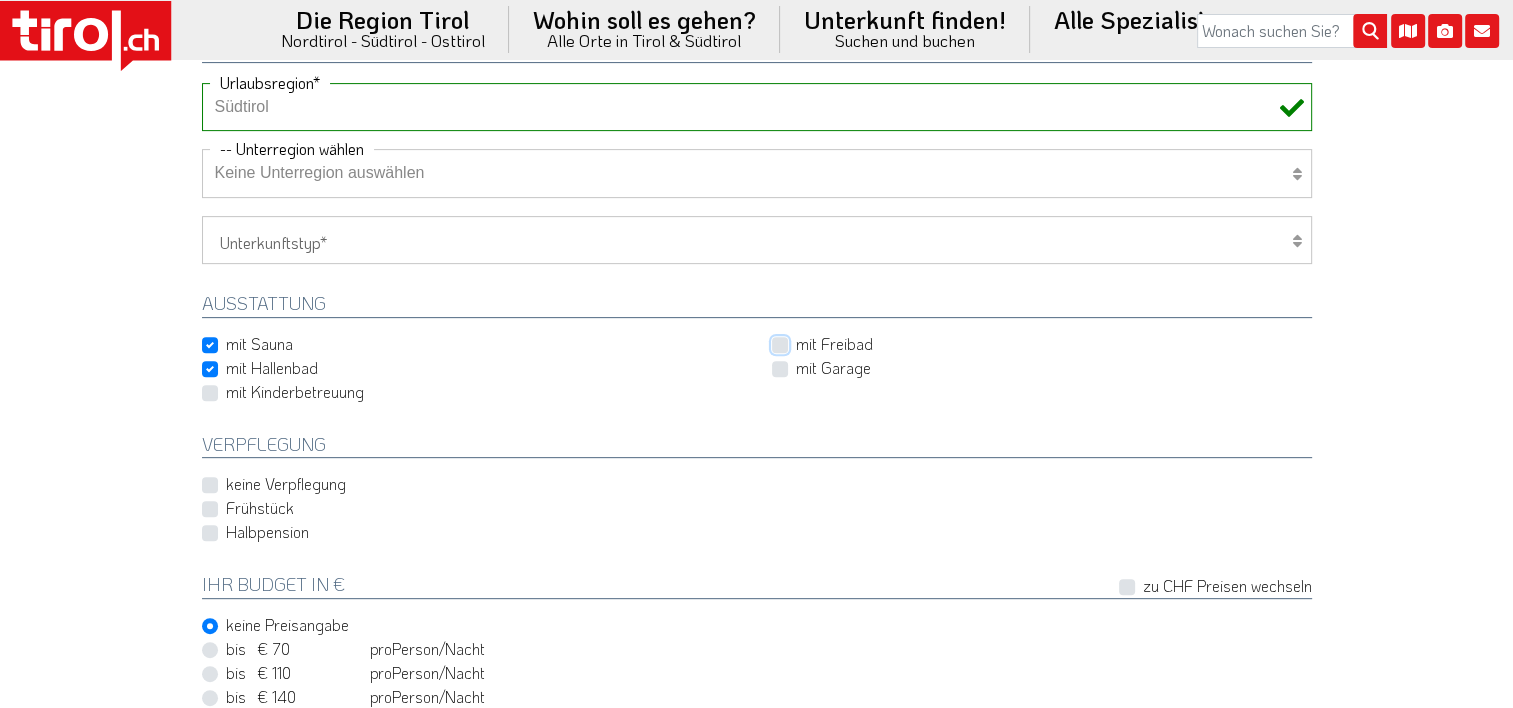 click on "mit Freibad" at bounding box center (1046, 343) 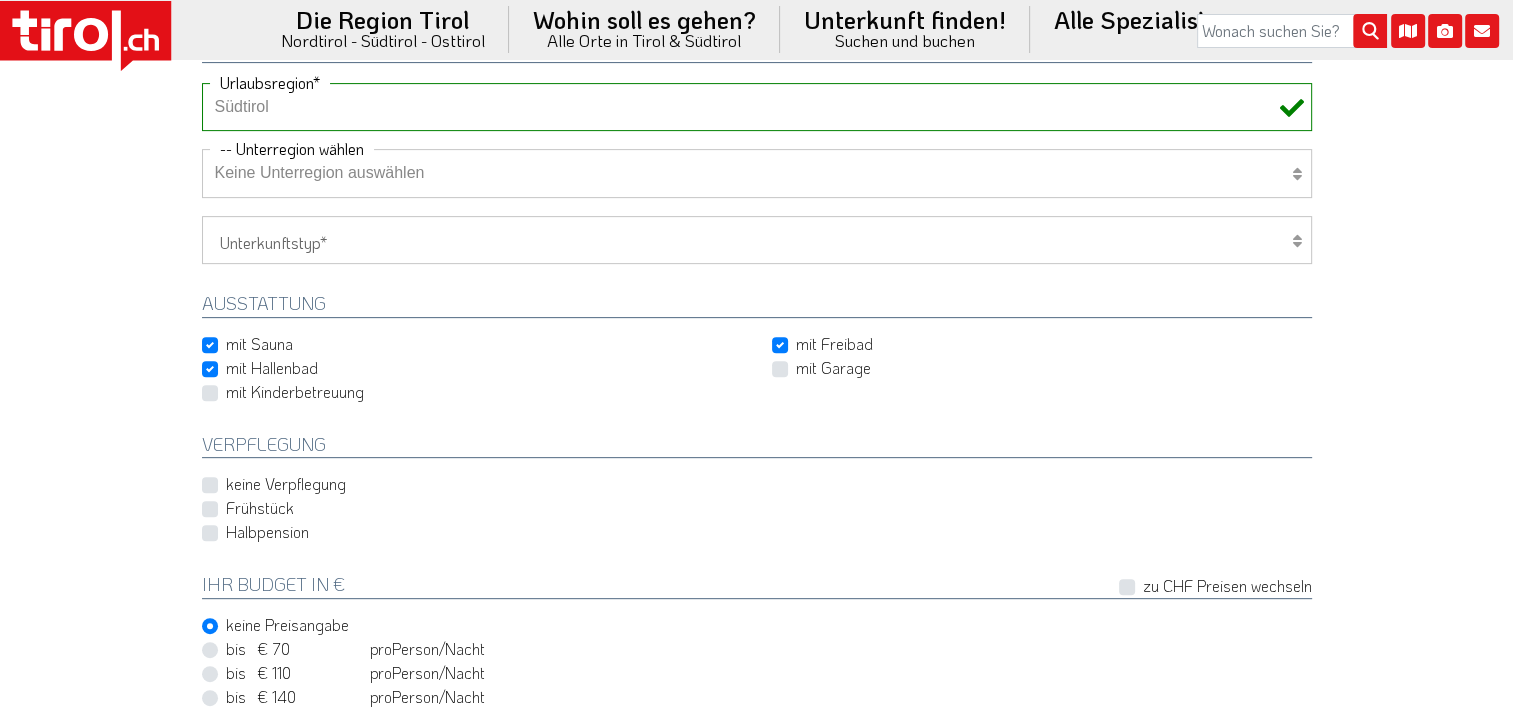 click on "mit Garage" at bounding box center [833, 368] 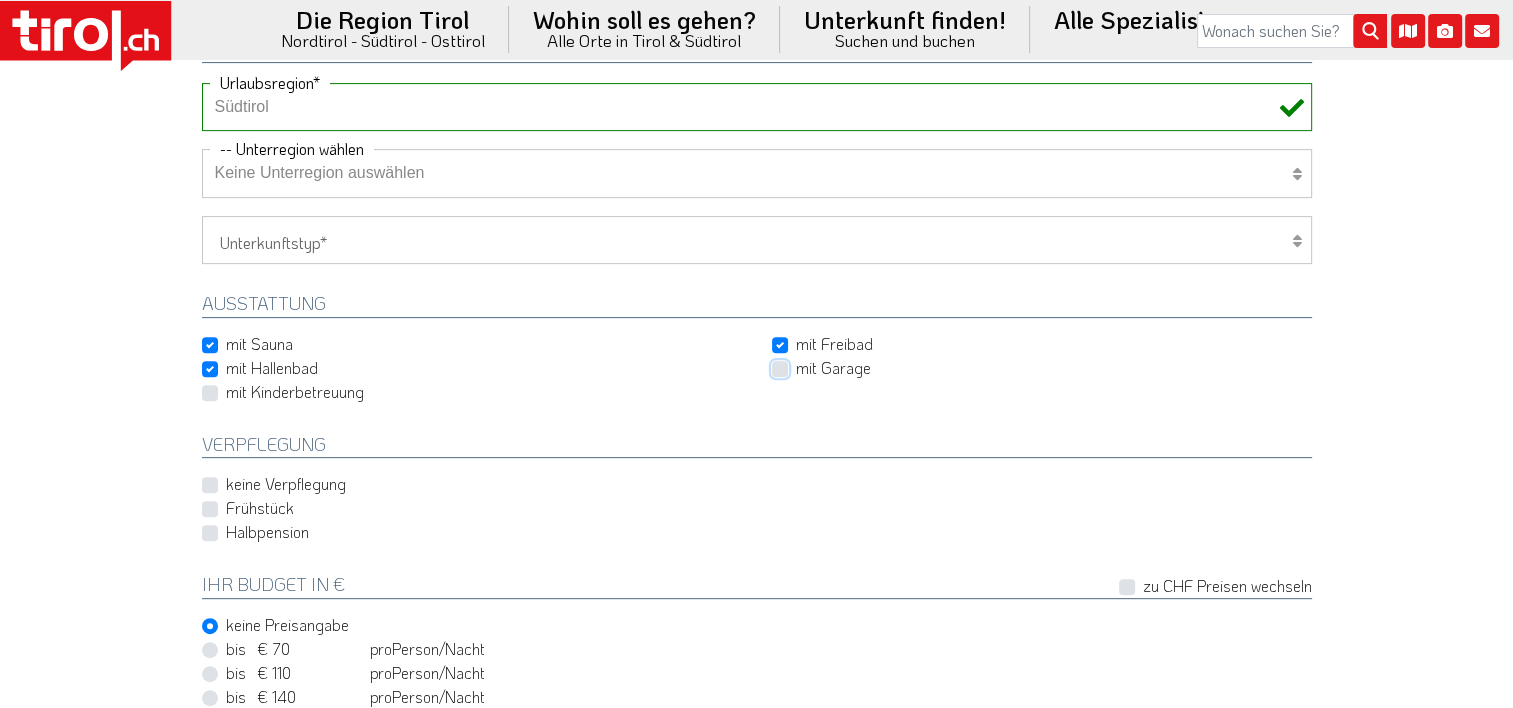 click on "mit Garage" at bounding box center [1046, 367] 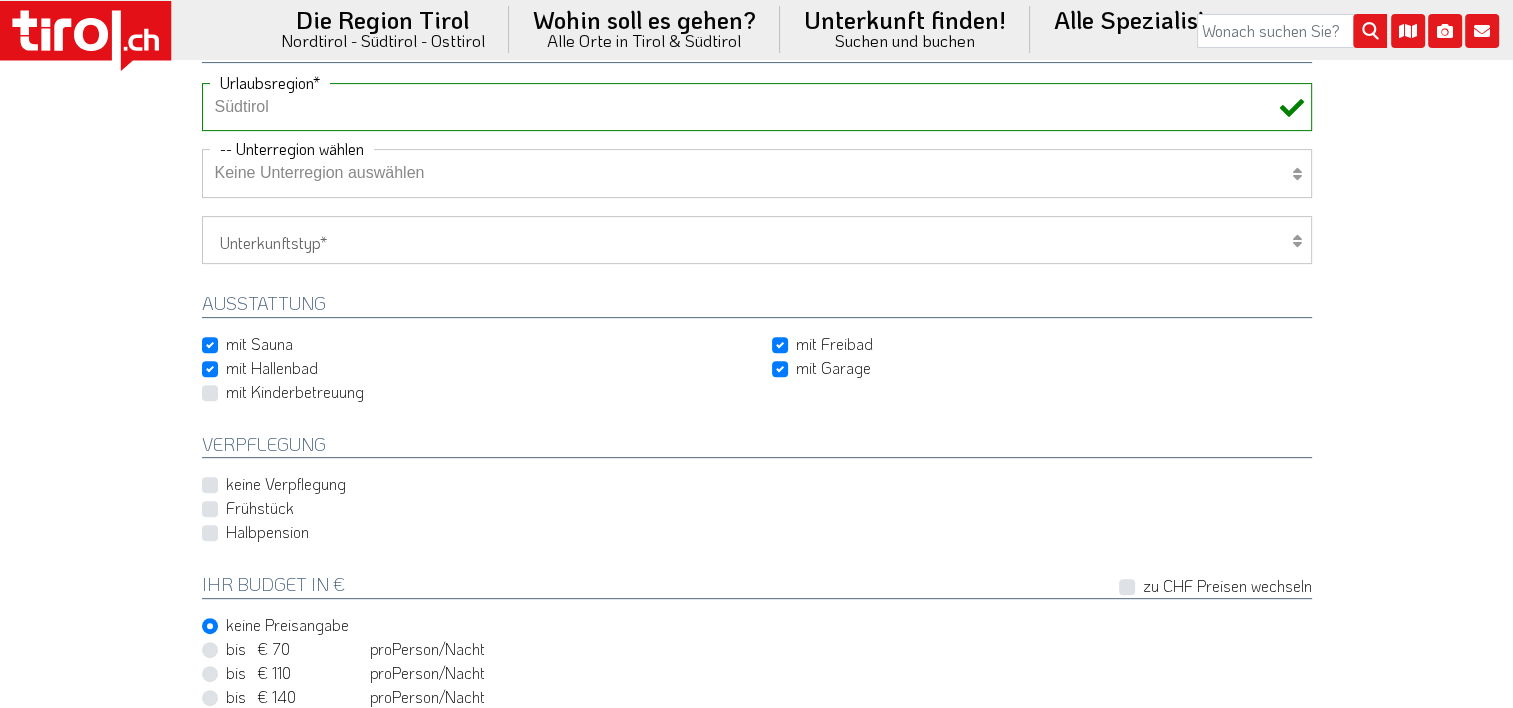 click on "Frühstück" at bounding box center [260, 508] 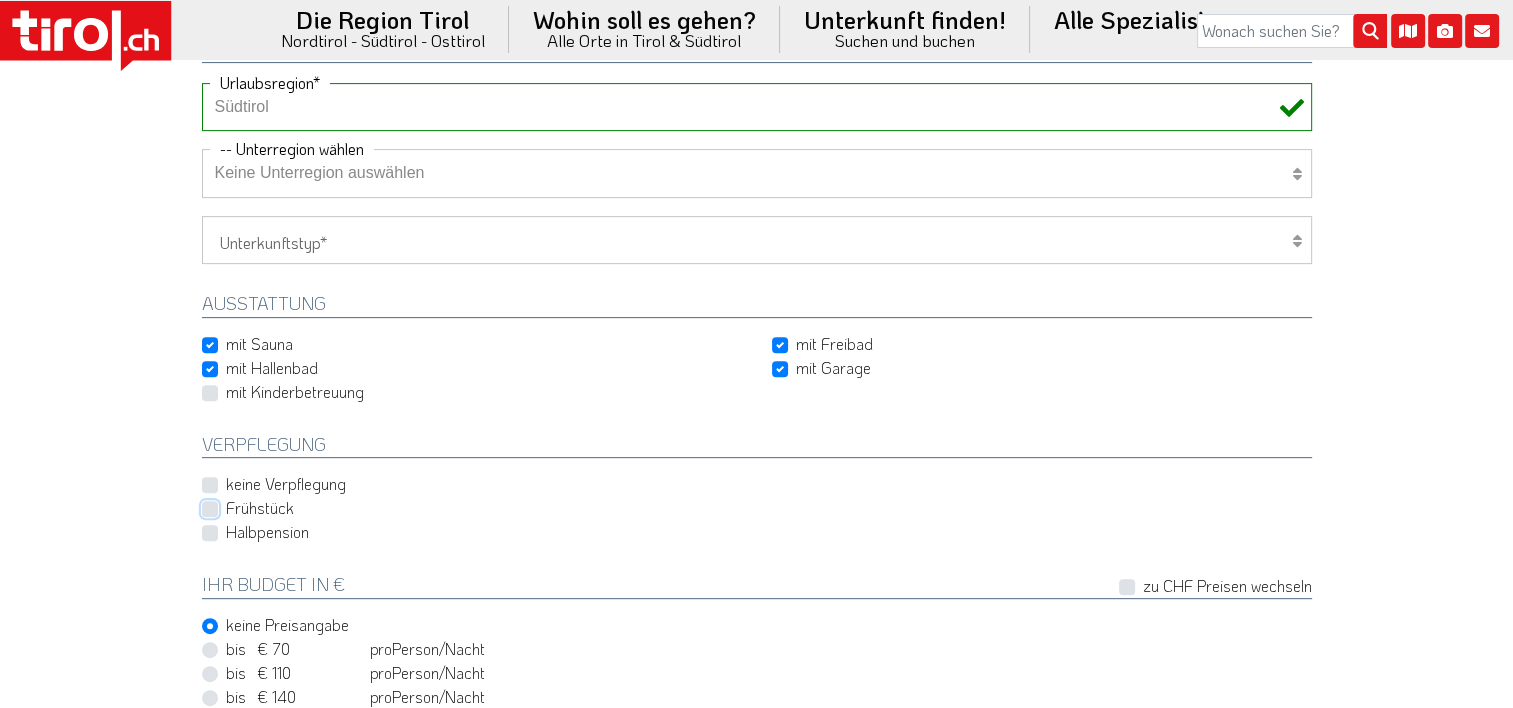 click on "Frühstück" at bounding box center (761, 508) 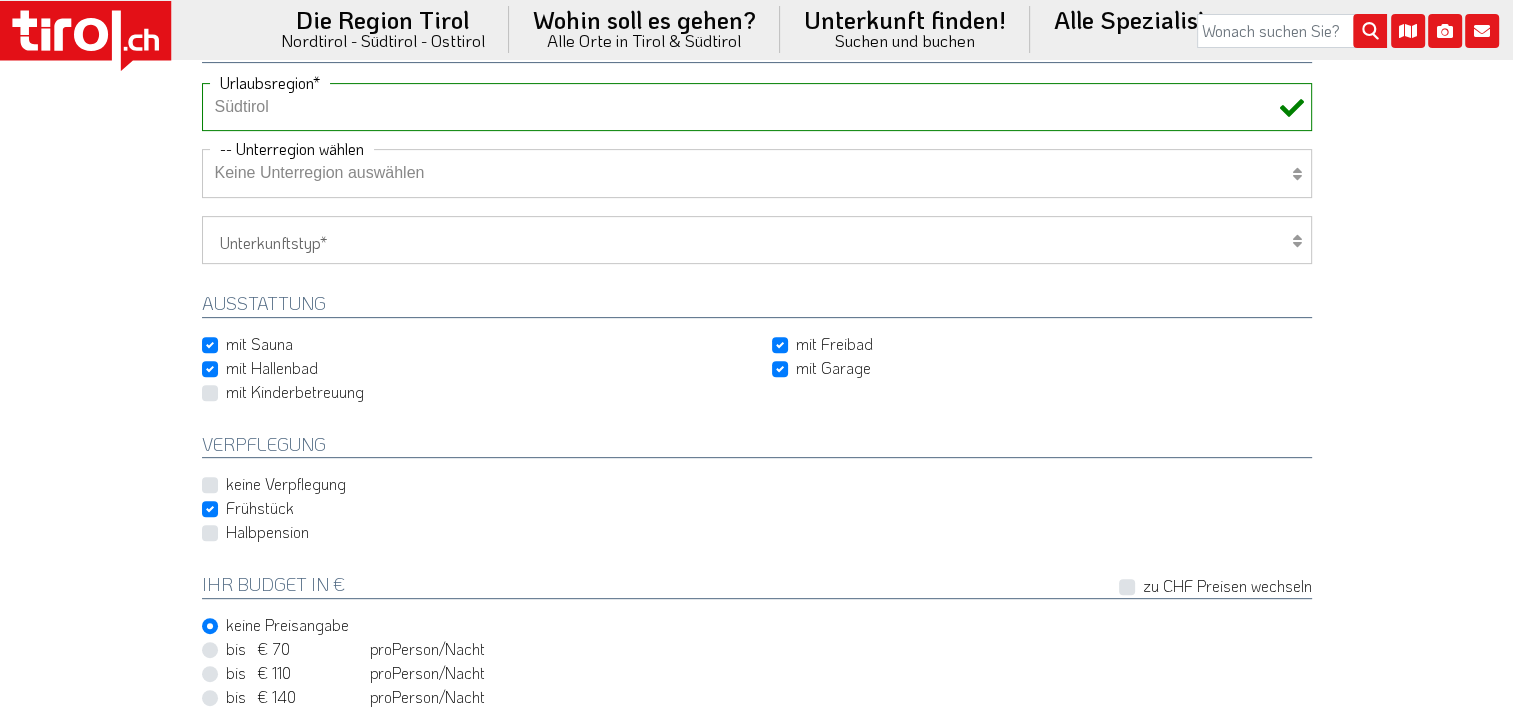 click on "Halbpension" at bounding box center (267, 532) 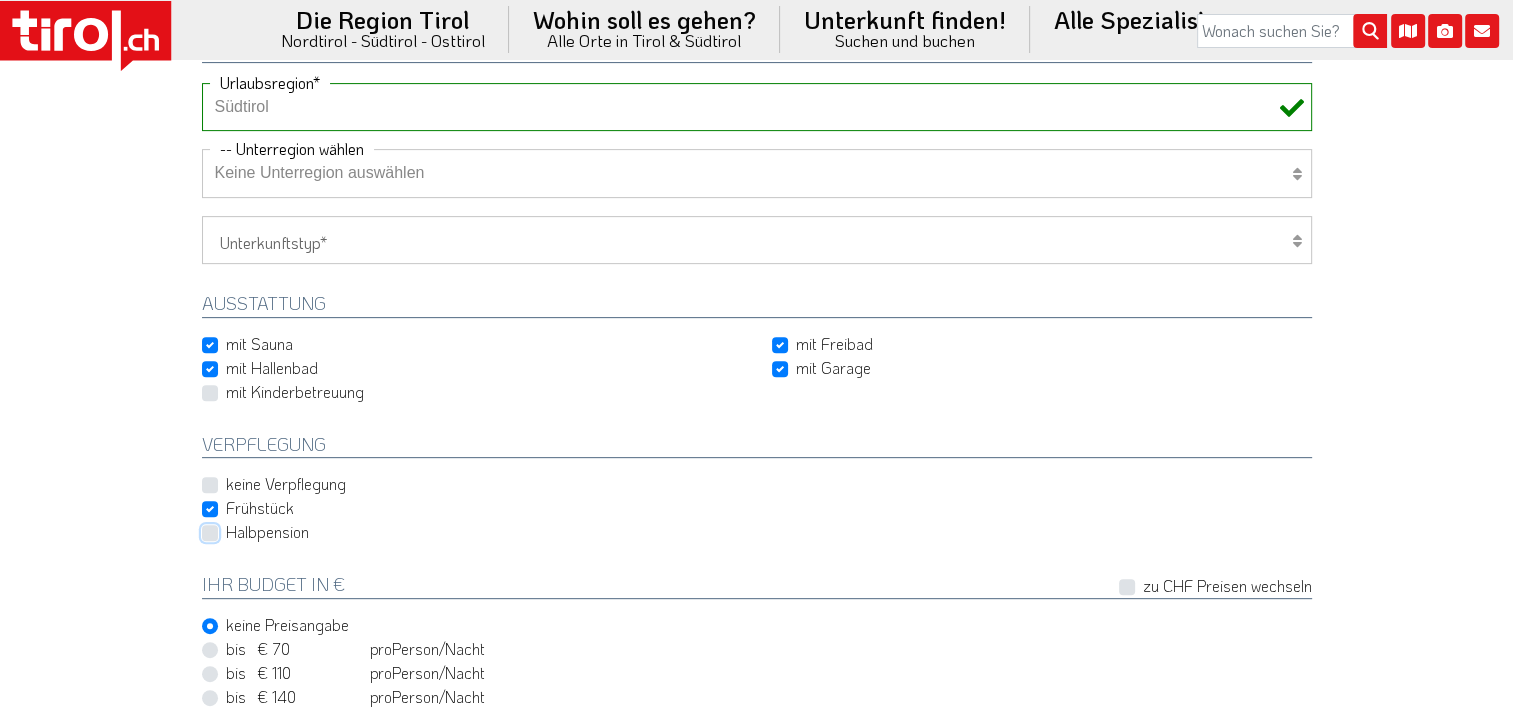 click on "Halbpension" at bounding box center (761, 532) 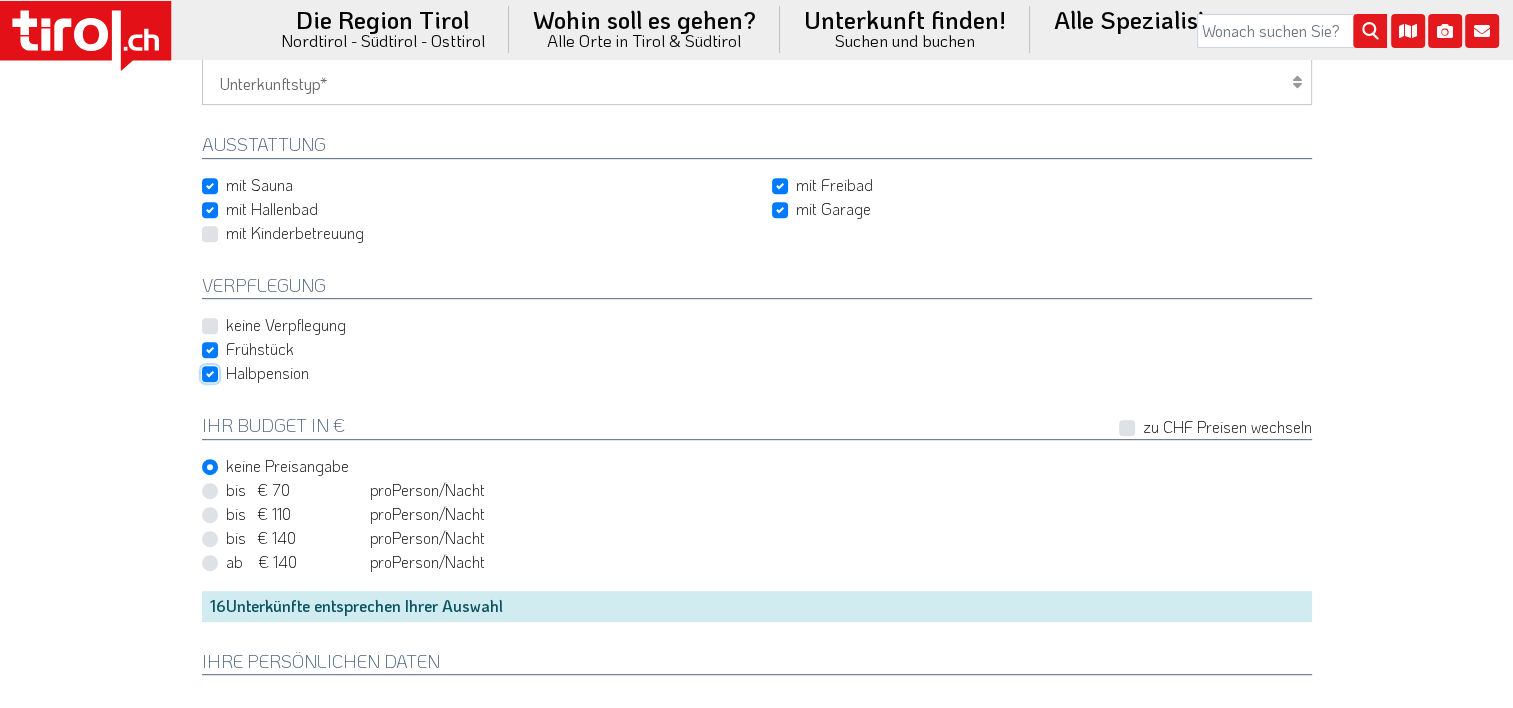 scroll, scrollTop: 900, scrollLeft: 0, axis: vertical 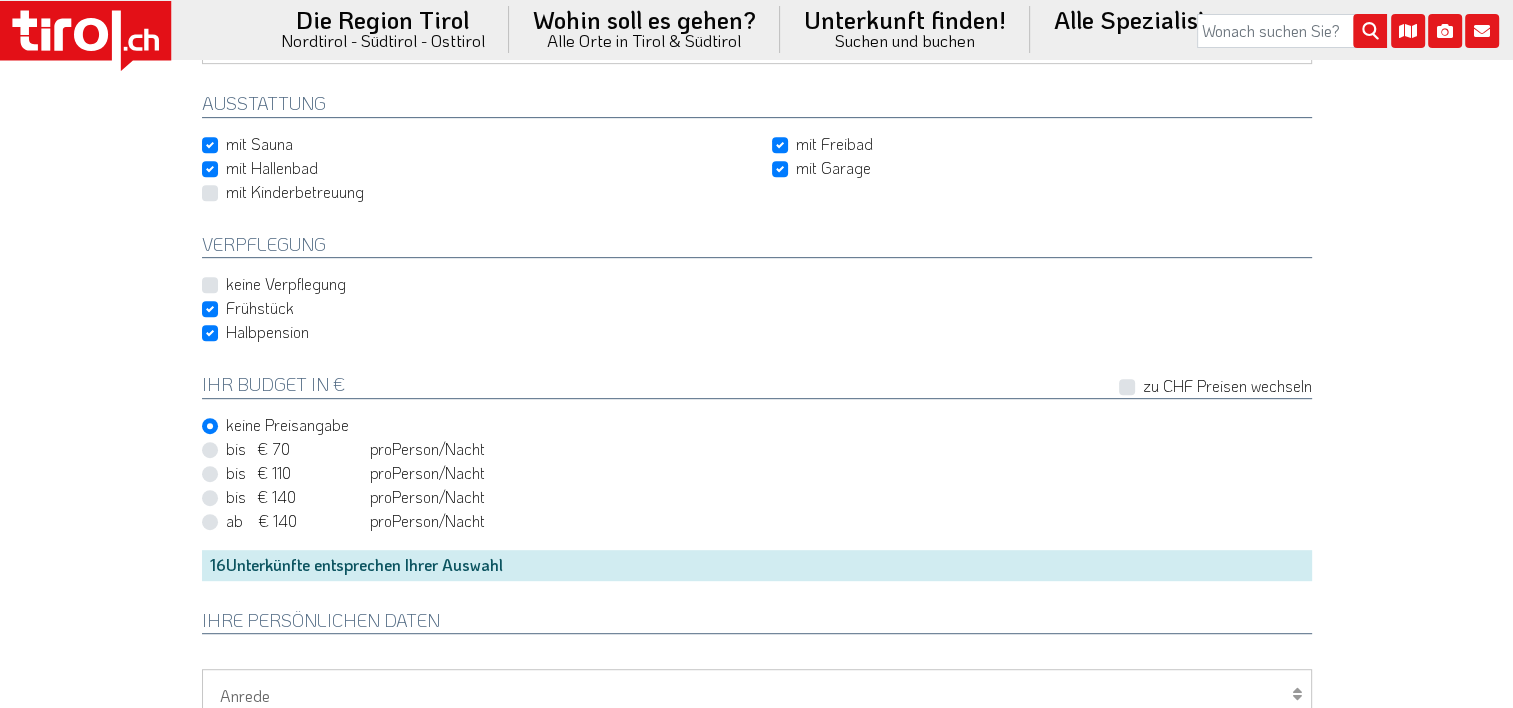 click on "bis € 140 bis CHF 131 pro Person Einheit /Nacht" at bounding box center [355, 497] 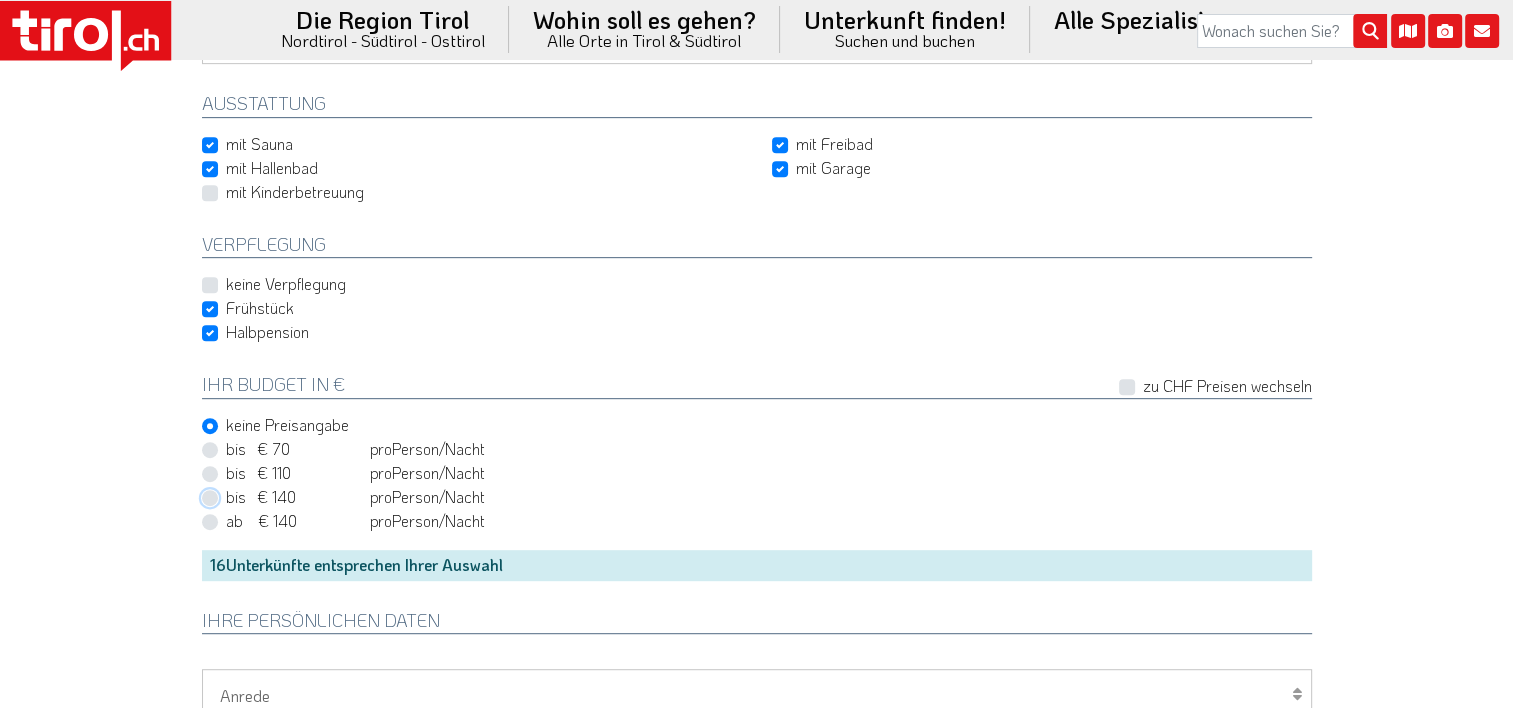 click on "bis € 140 bis CHF 131 pro Person Einheit /Nacht" at bounding box center (761, 497) 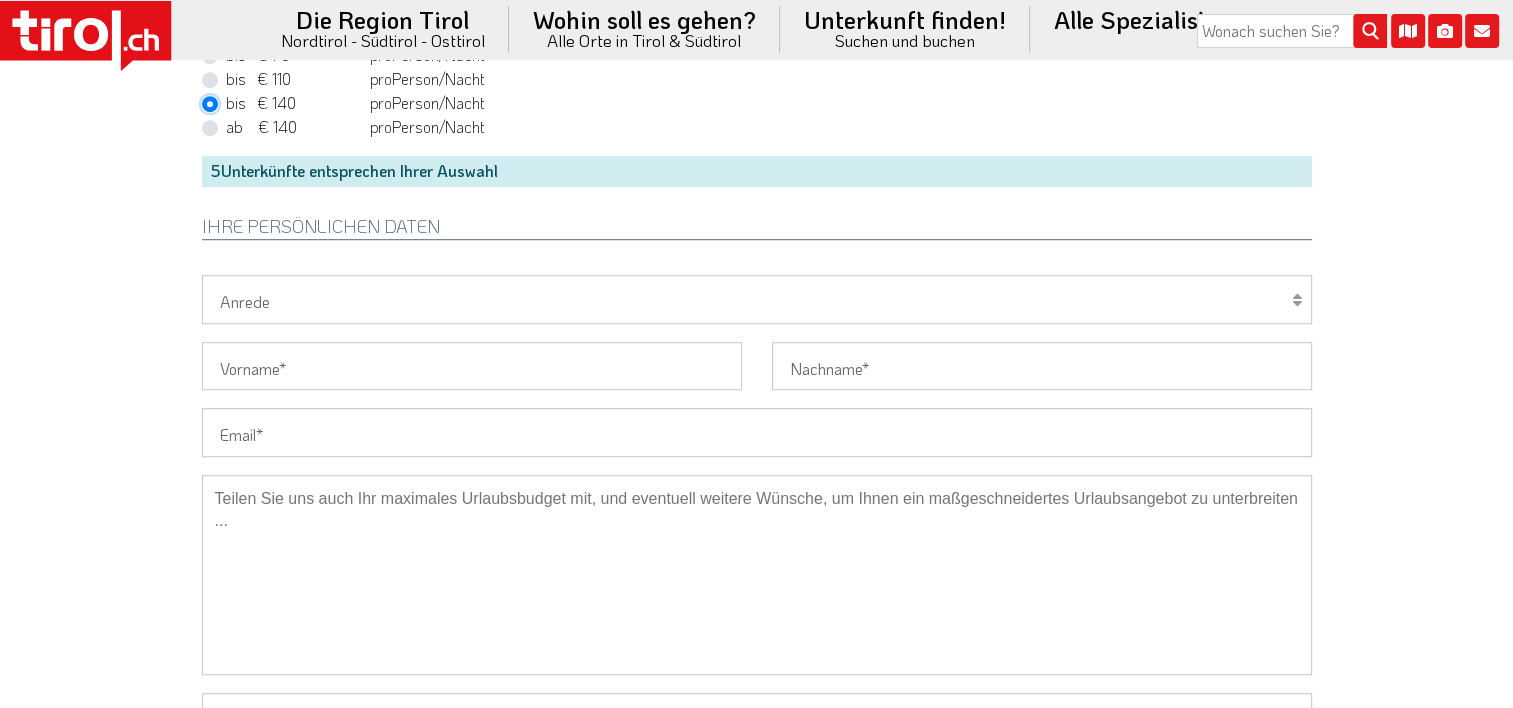 scroll, scrollTop: 1300, scrollLeft: 0, axis: vertical 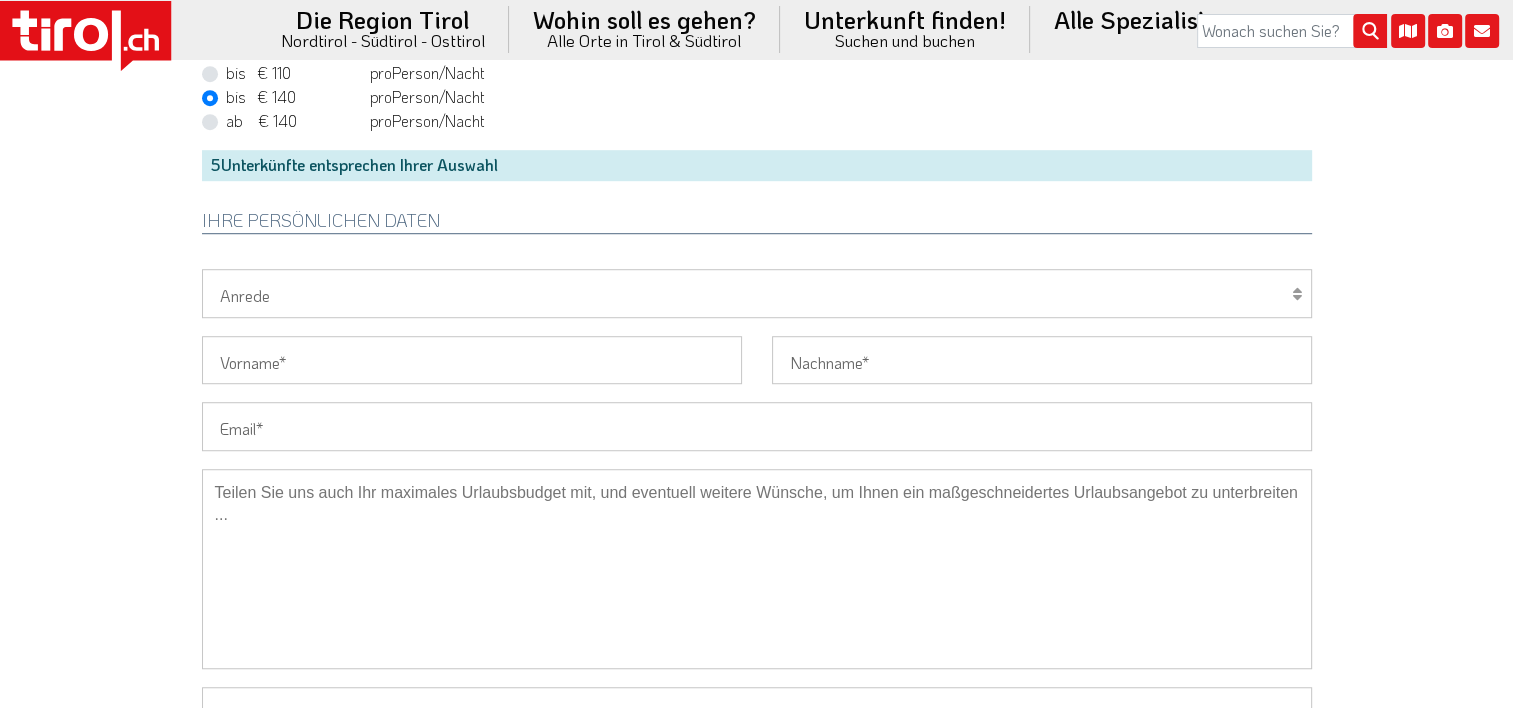 click on "Herr
Frau
Familie" at bounding box center [757, 293] 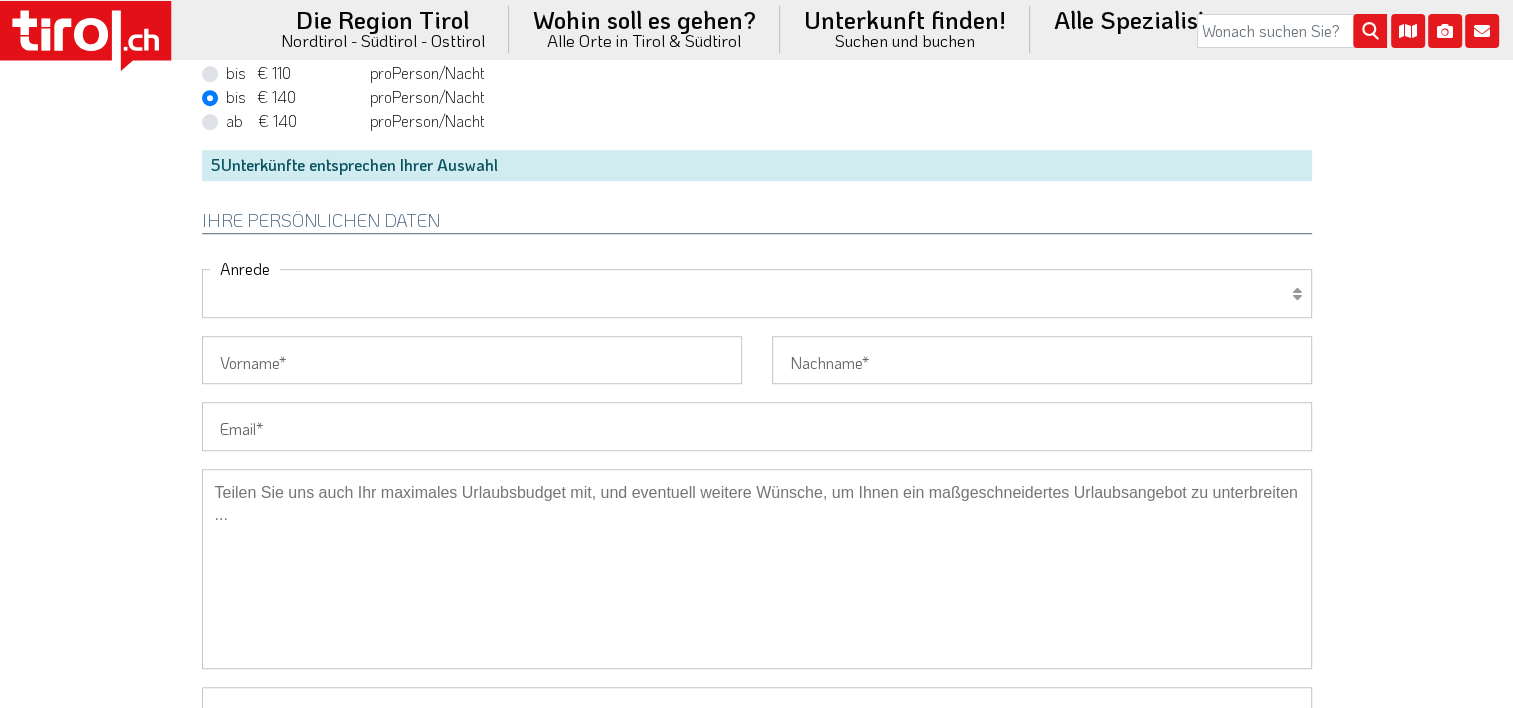 select on "Herr" 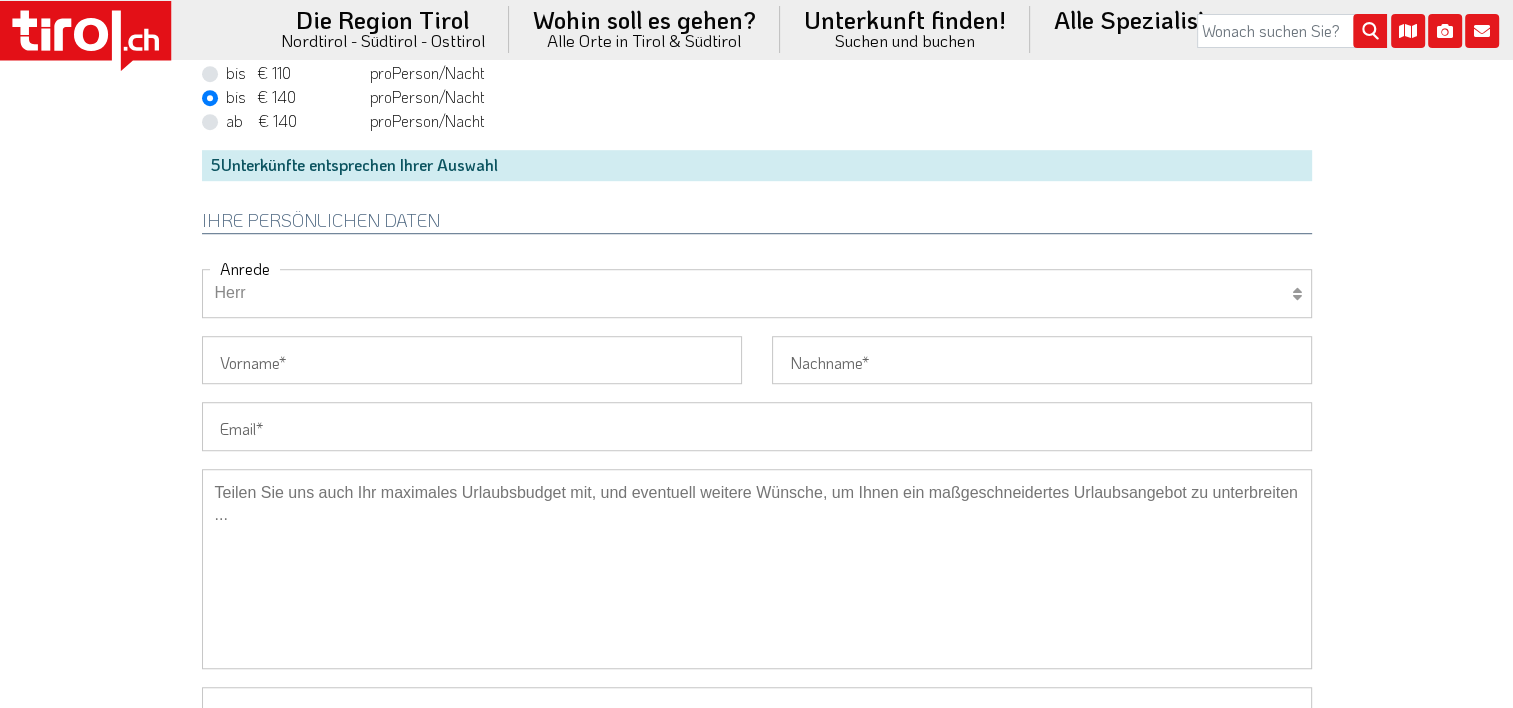 click on "Herr
Frau
Familie" at bounding box center (757, 293) 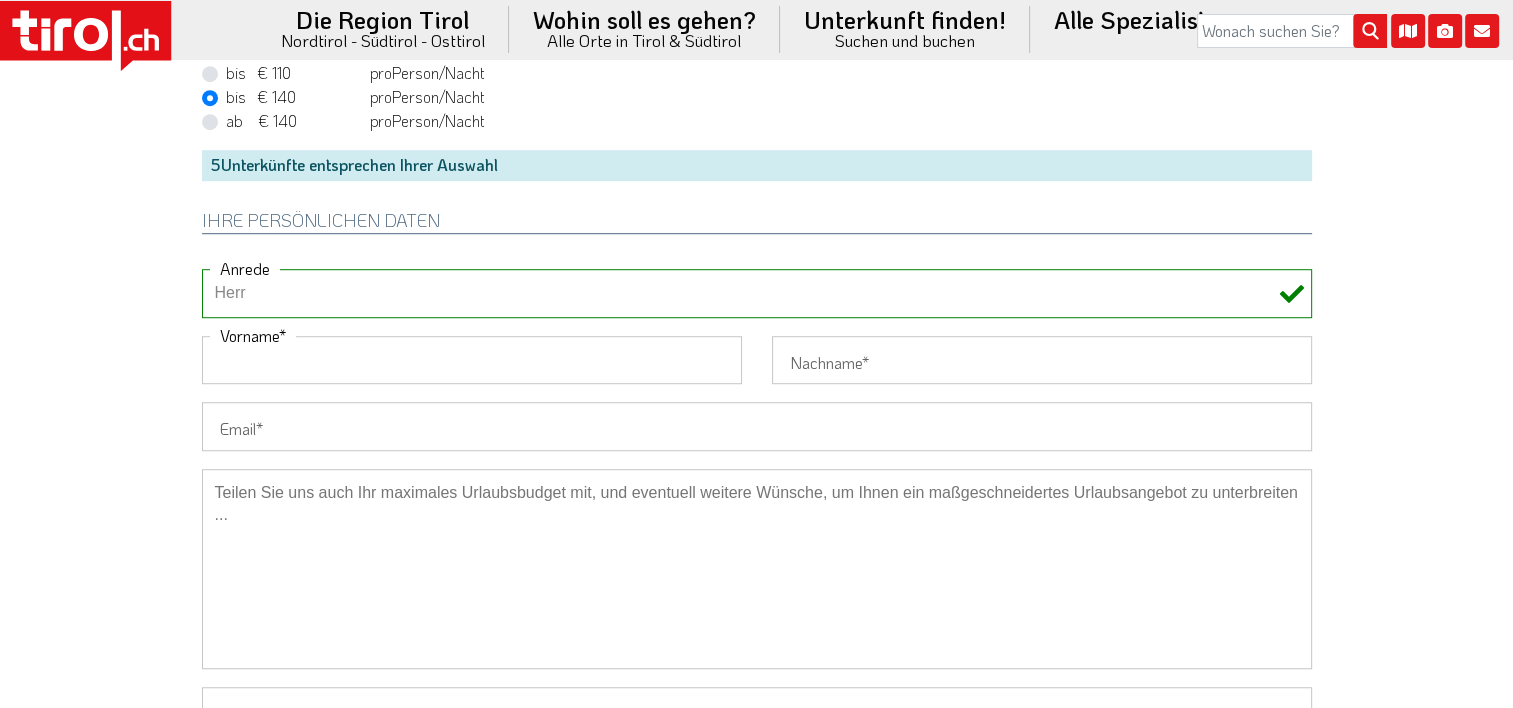 type on "[FIRST] [LAST]" 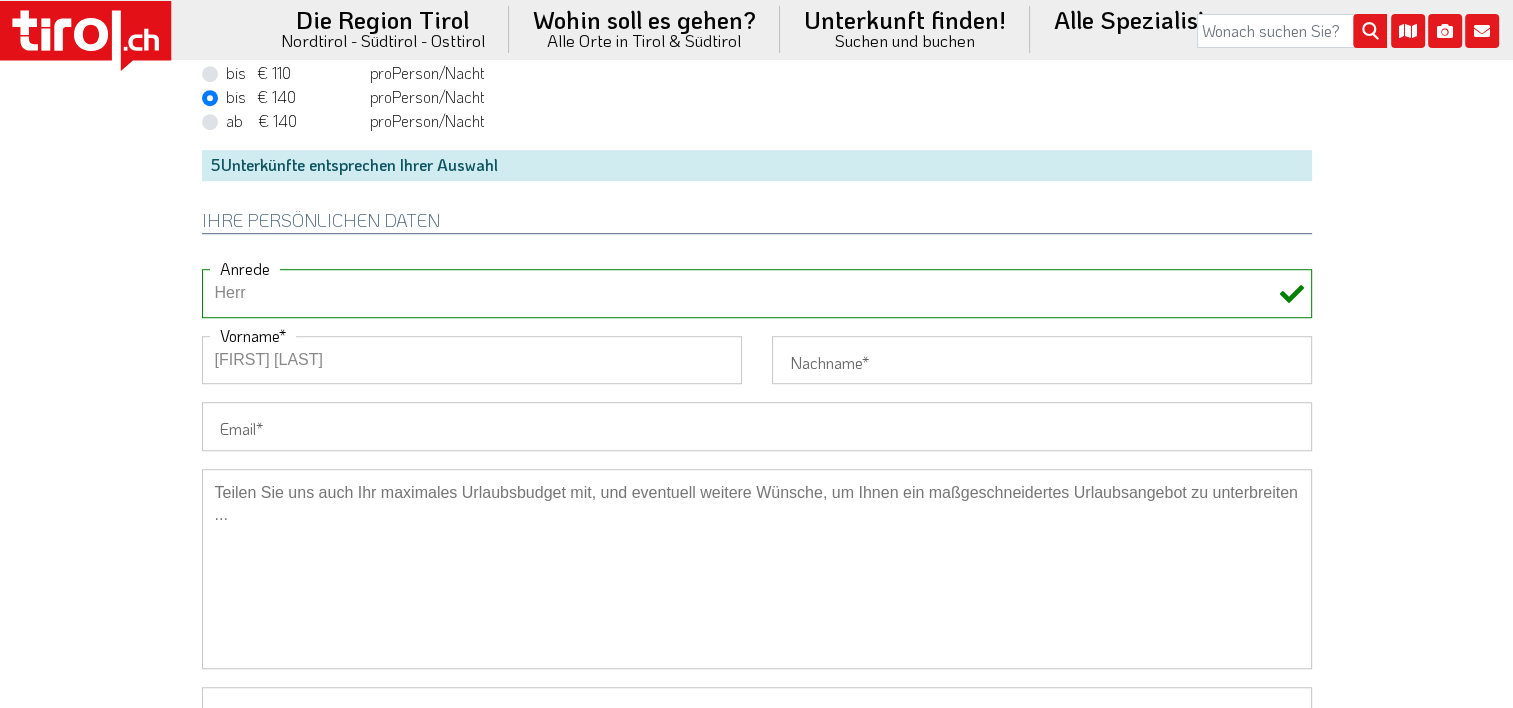 type on "[LAST]" 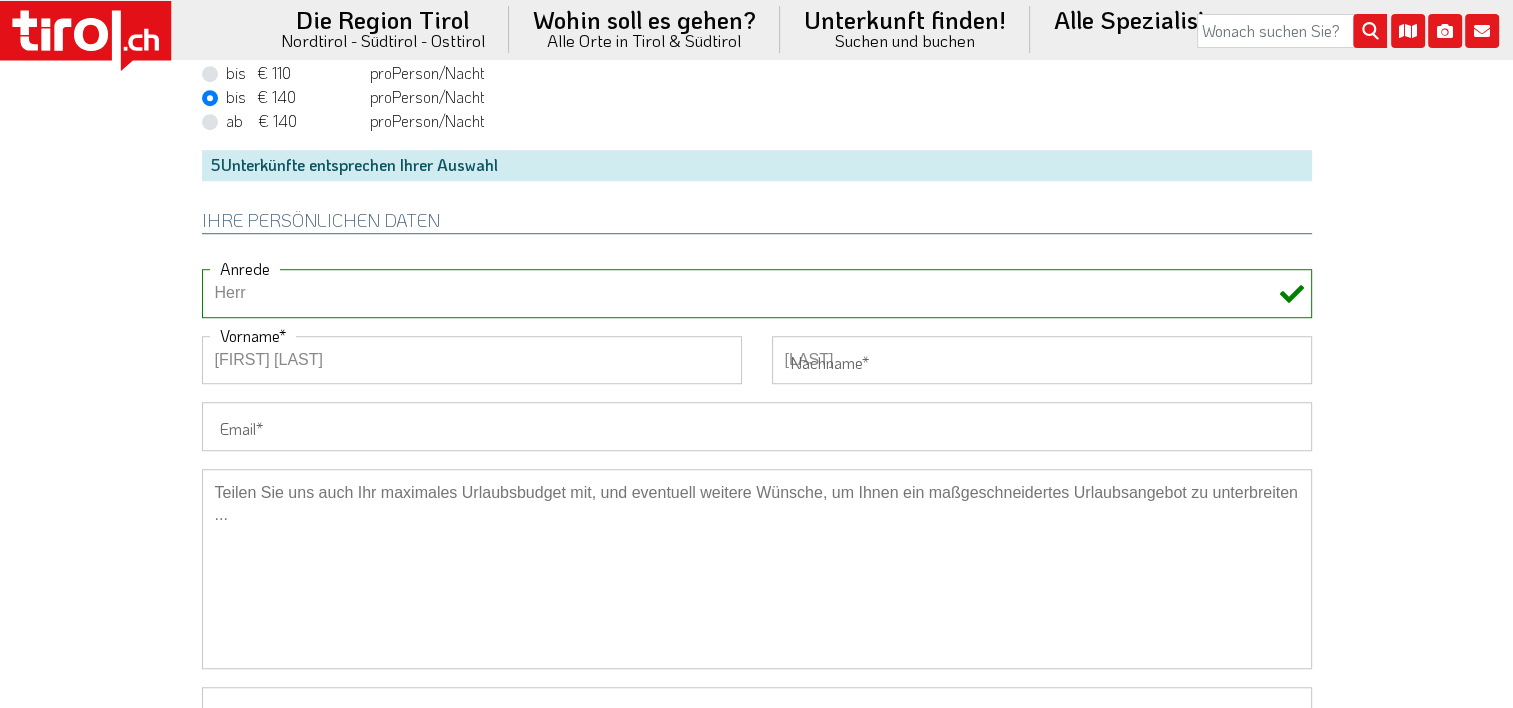 type on "[EMAIL]" 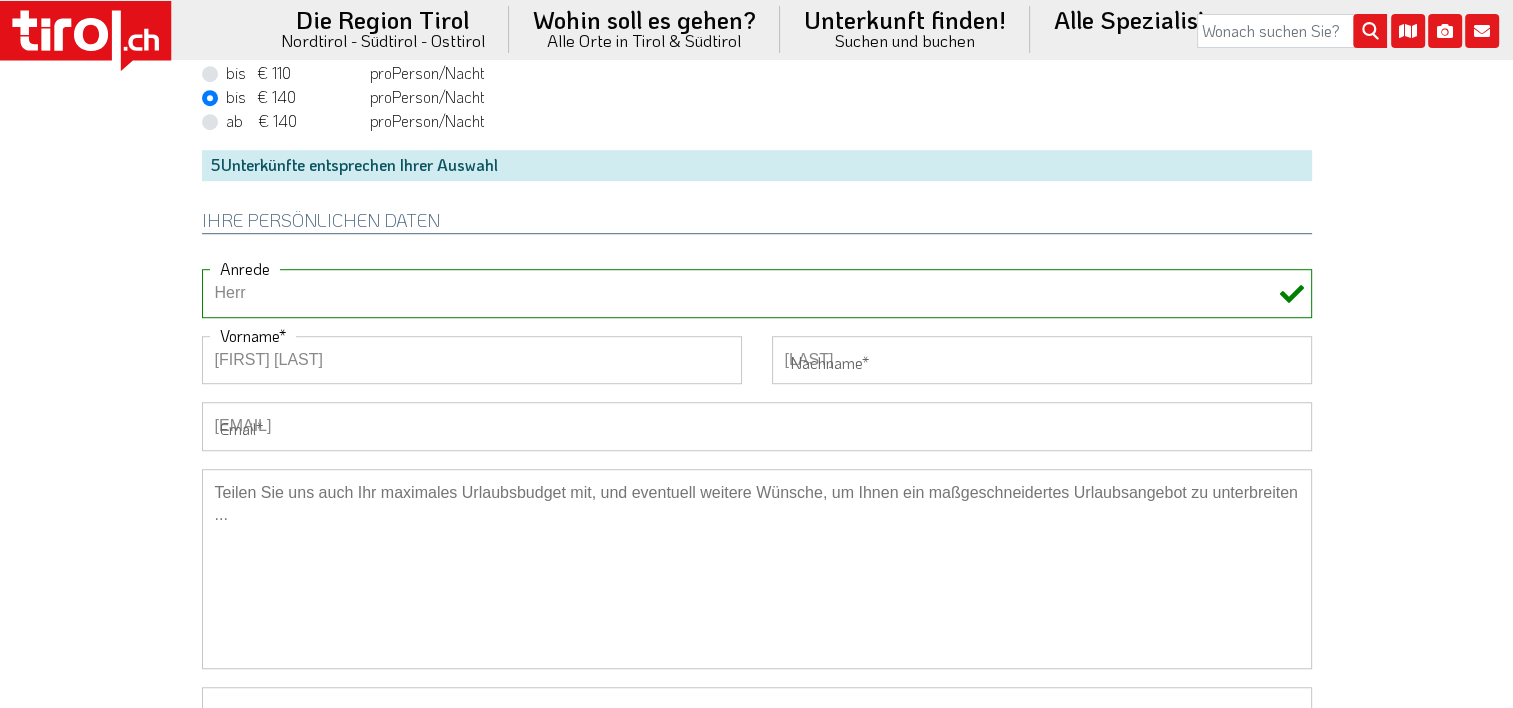 type on "[PHONE]" 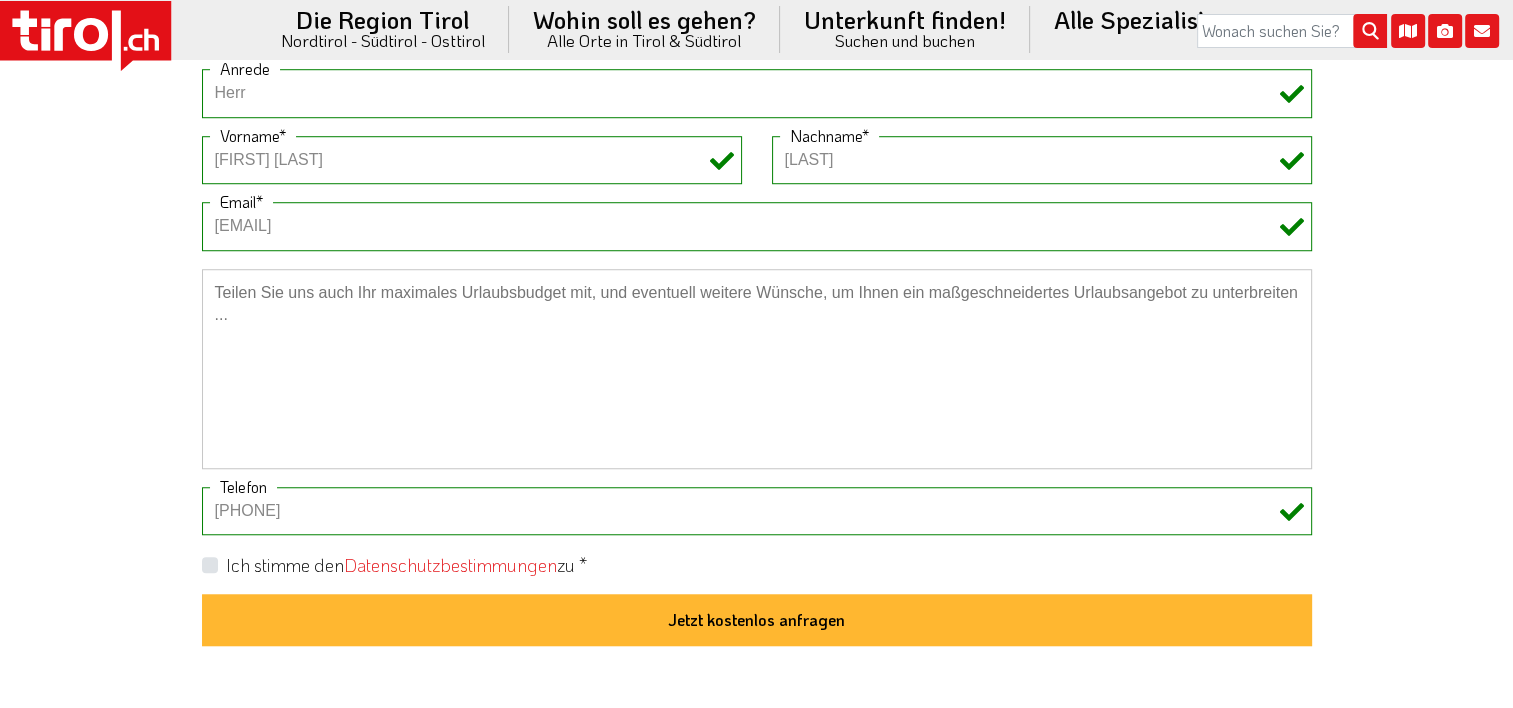 scroll, scrollTop: 1600, scrollLeft: 0, axis: vertical 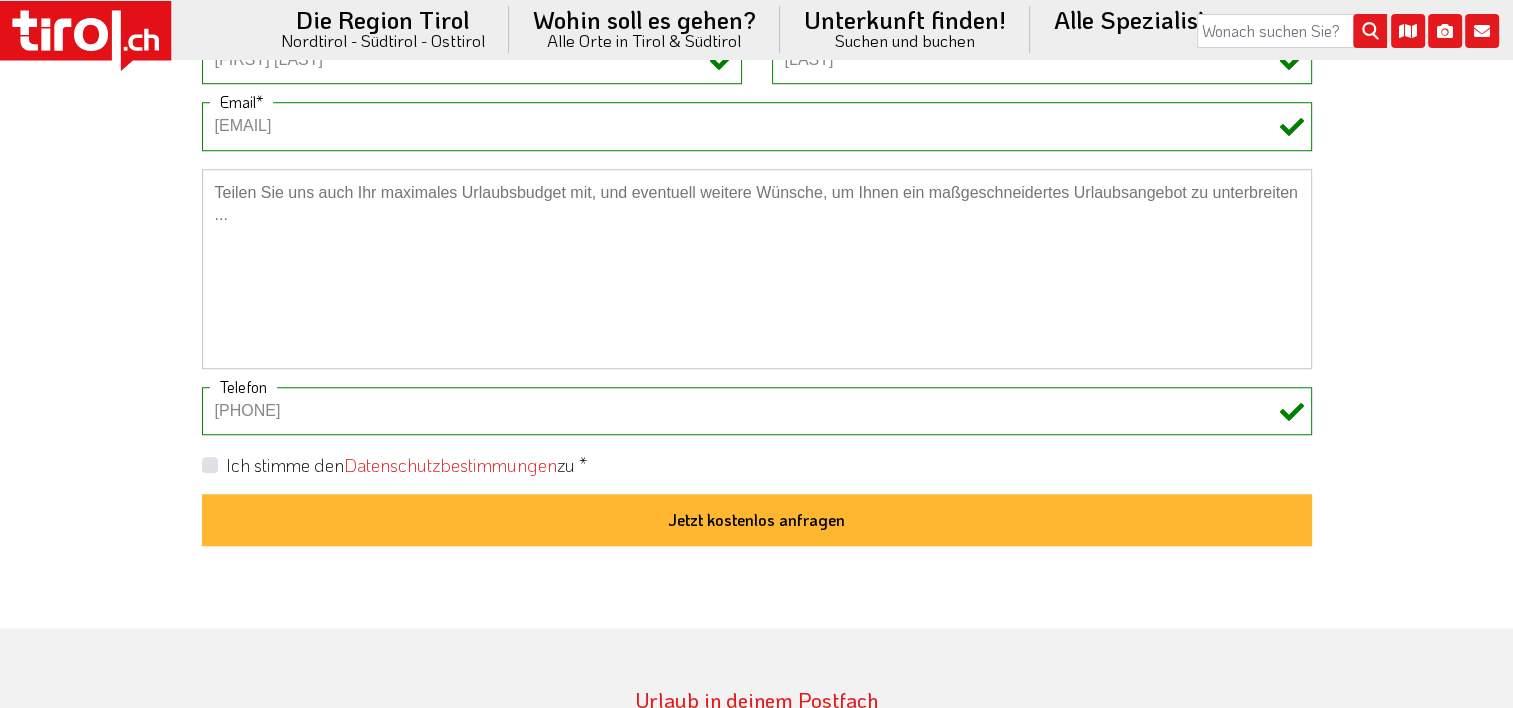 click on "Ich stimme den  Datenschutzbestimmungen  zu *" at bounding box center (406, 465) 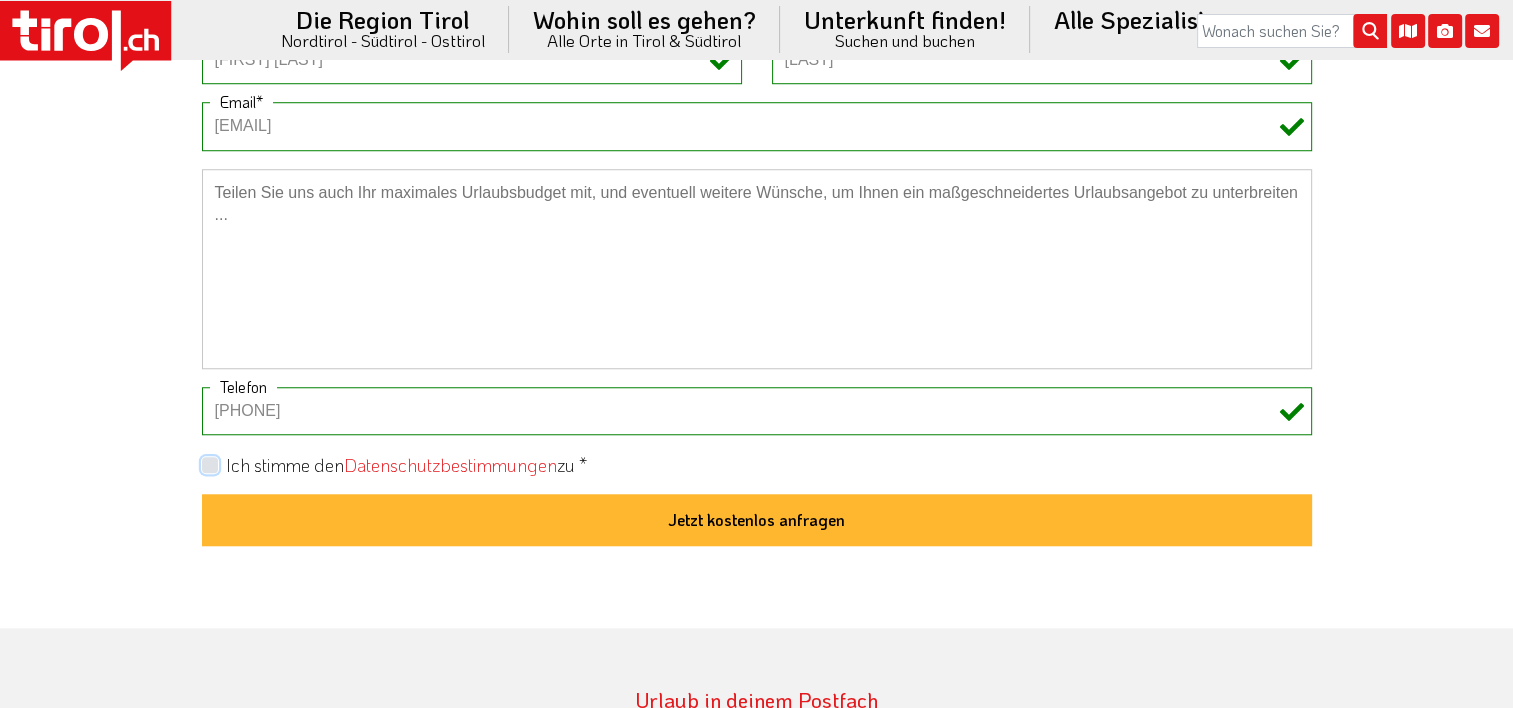 click on "Ich stimme den  Datenschutzbestimmungen  zu *" at bounding box center [761, 464] 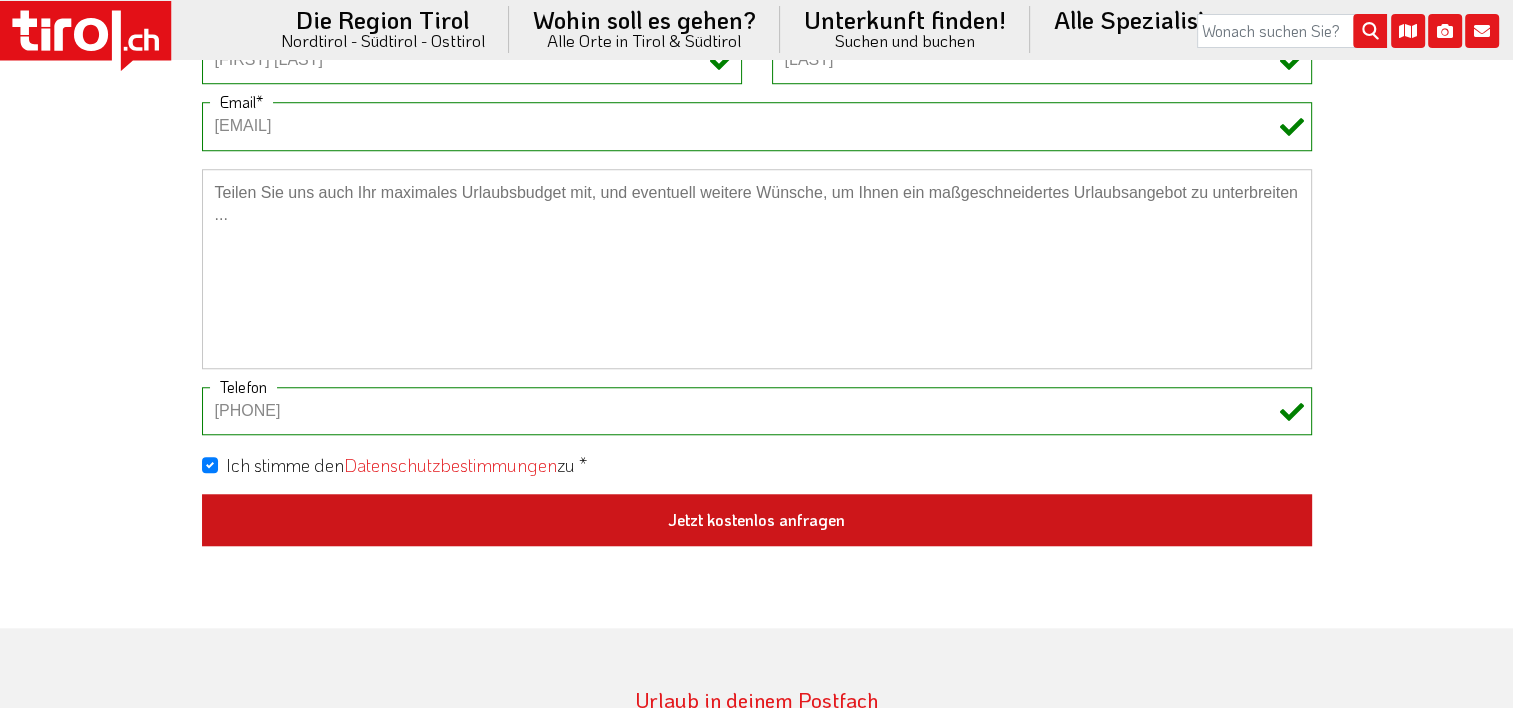 click on "Jetzt kostenlos anfragen" at bounding box center (757, 520) 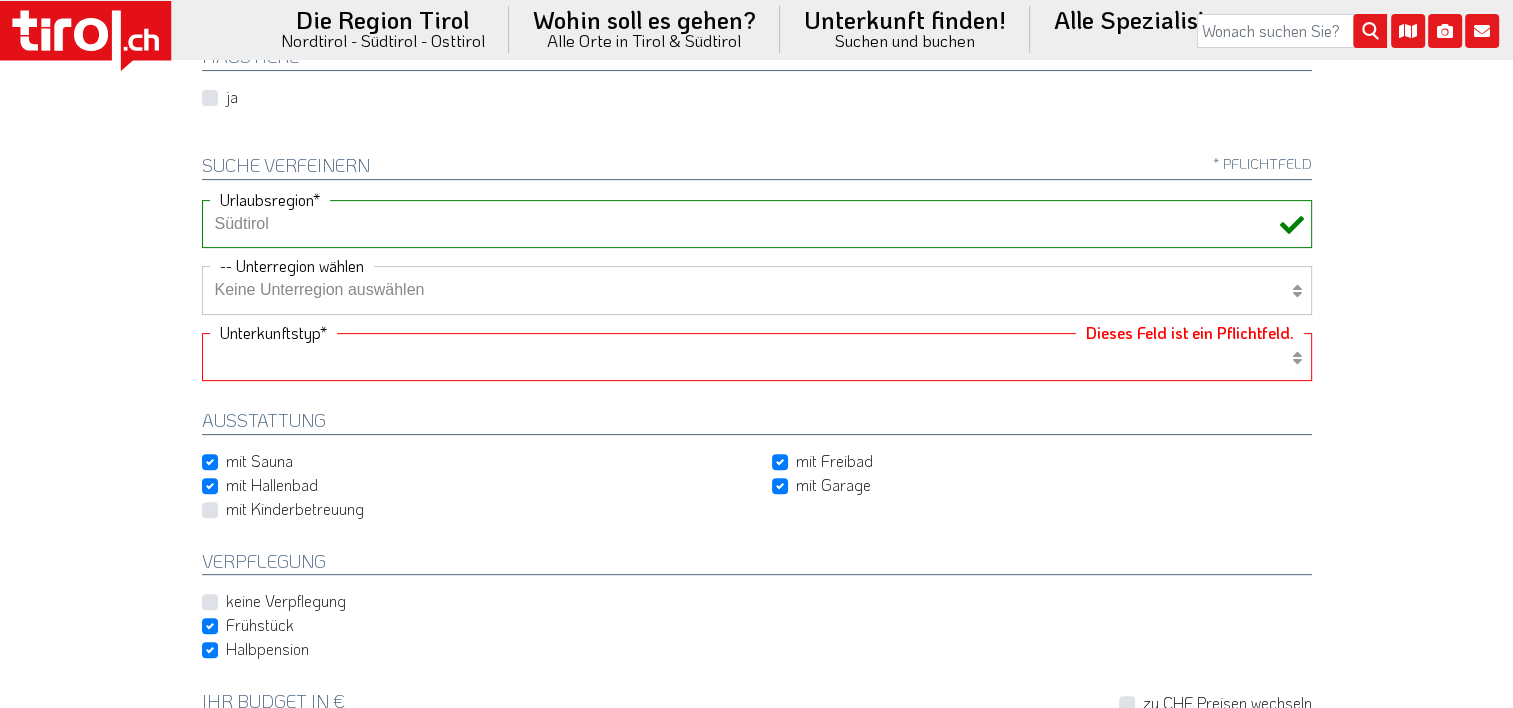click on "Hotel 1-3 Sterne
Hotel 4-5 Sterne
Ferienwohnung
Chalet/Ferienhaus
Bauernhöfe" at bounding box center [757, 357] 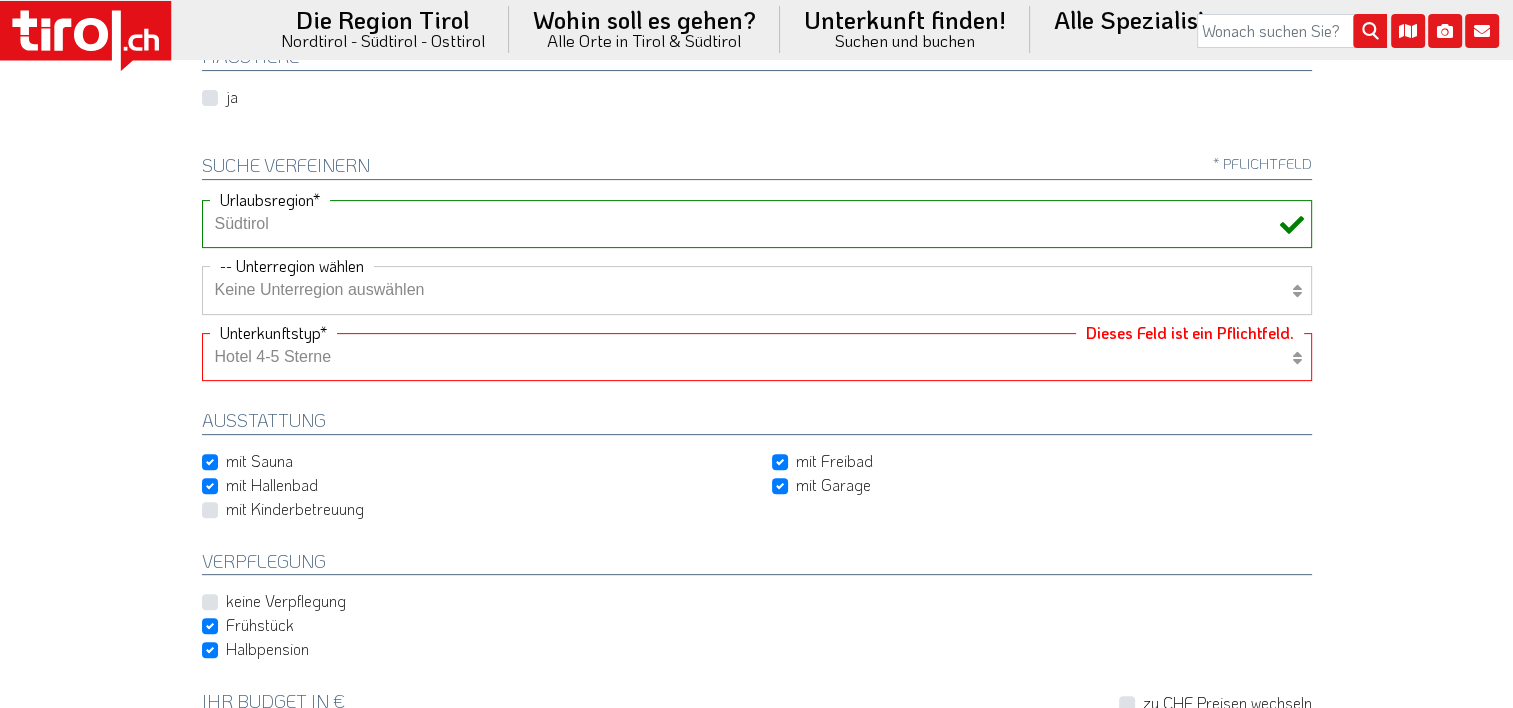 click on "Hotel 1-3 Sterne
Hotel 4-5 Sterne
Ferienwohnung
Chalet/Ferienhaus
Bauernhöfe" at bounding box center (757, 357) 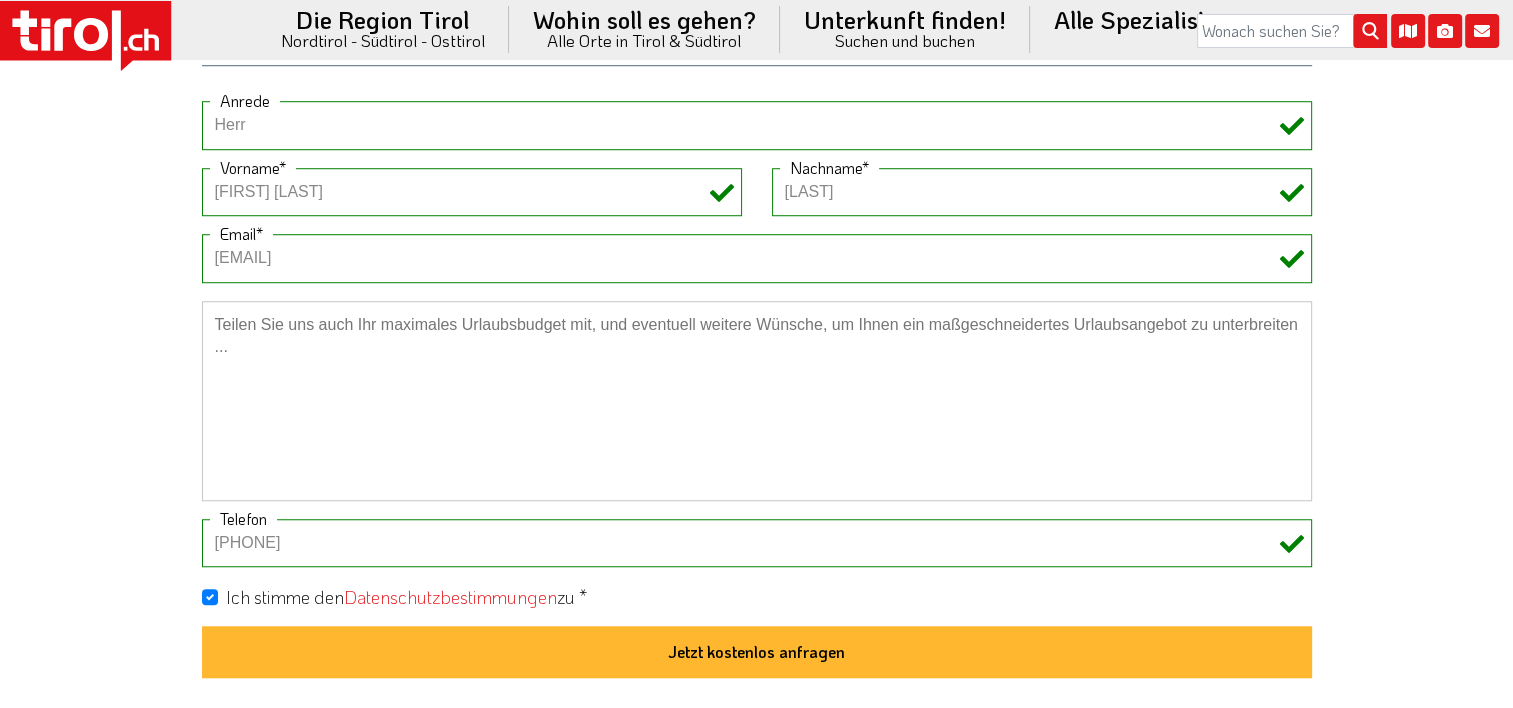 scroll, scrollTop: 1483, scrollLeft: 0, axis: vertical 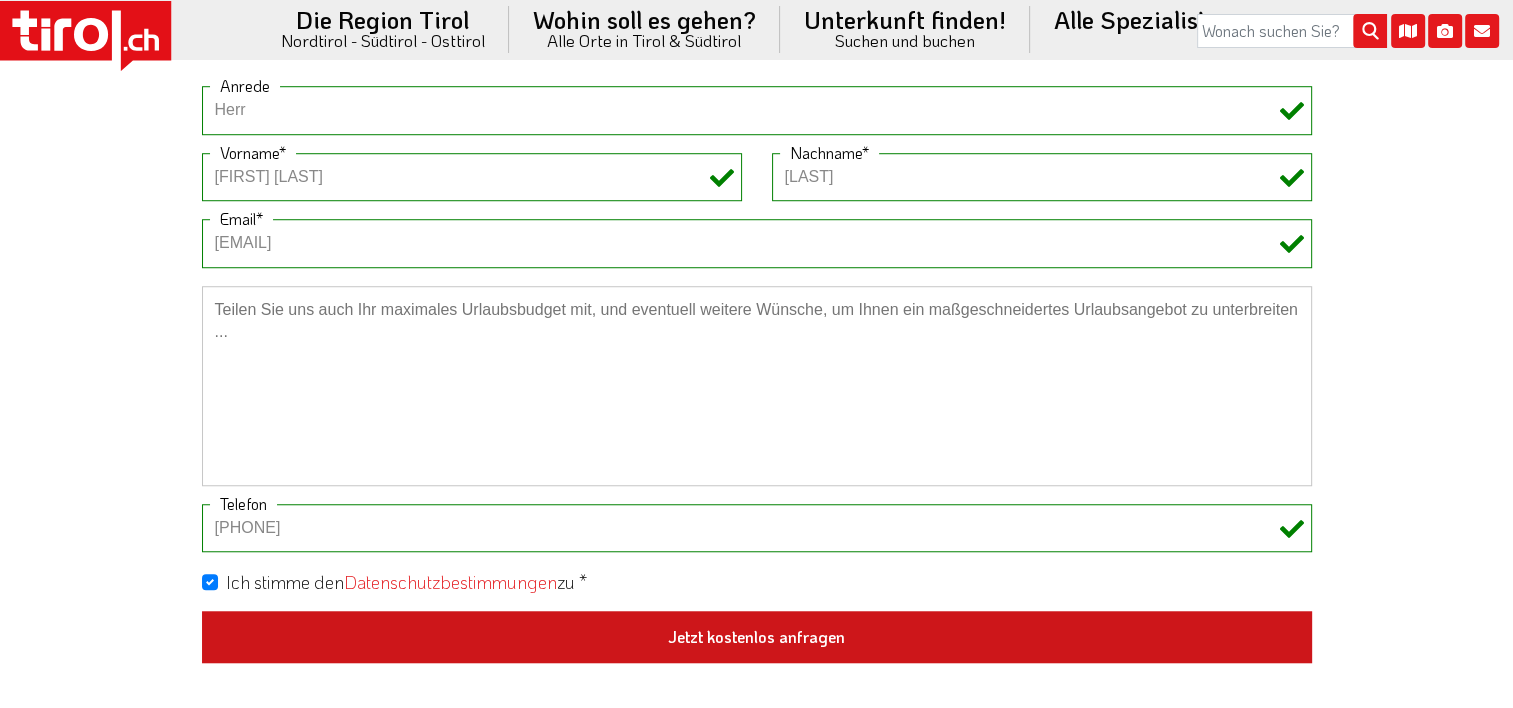 click on "Jetzt kostenlos anfragen" at bounding box center [757, 637] 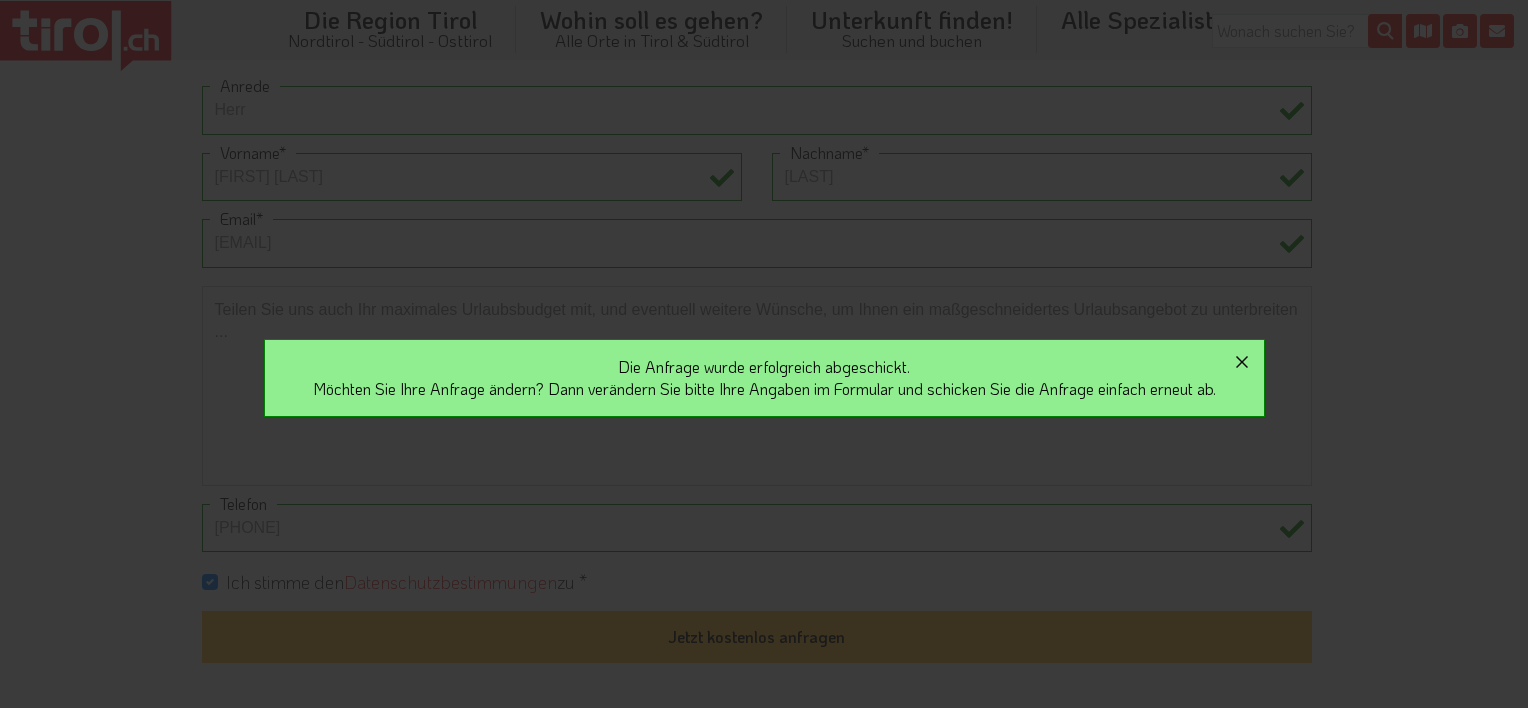 click 